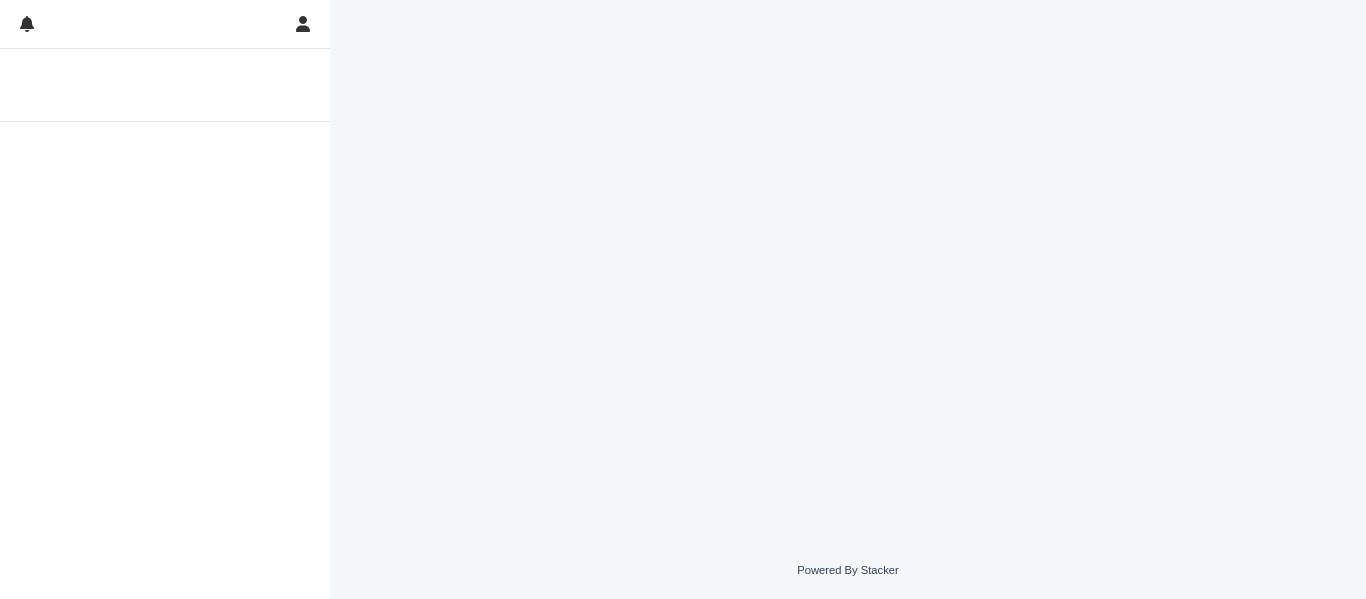 scroll, scrollTop: 0, scrollLeft: 0, axis: both 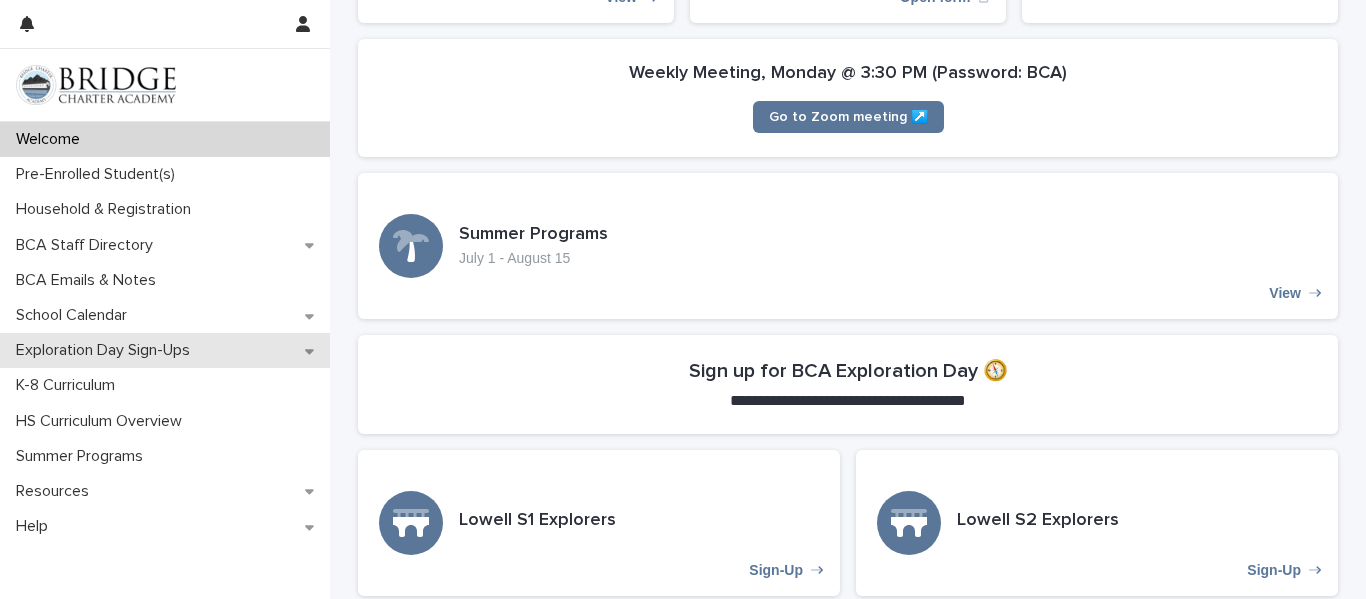 click on "Exploration Day Sign-Ups" at bounding box center (107, 350) 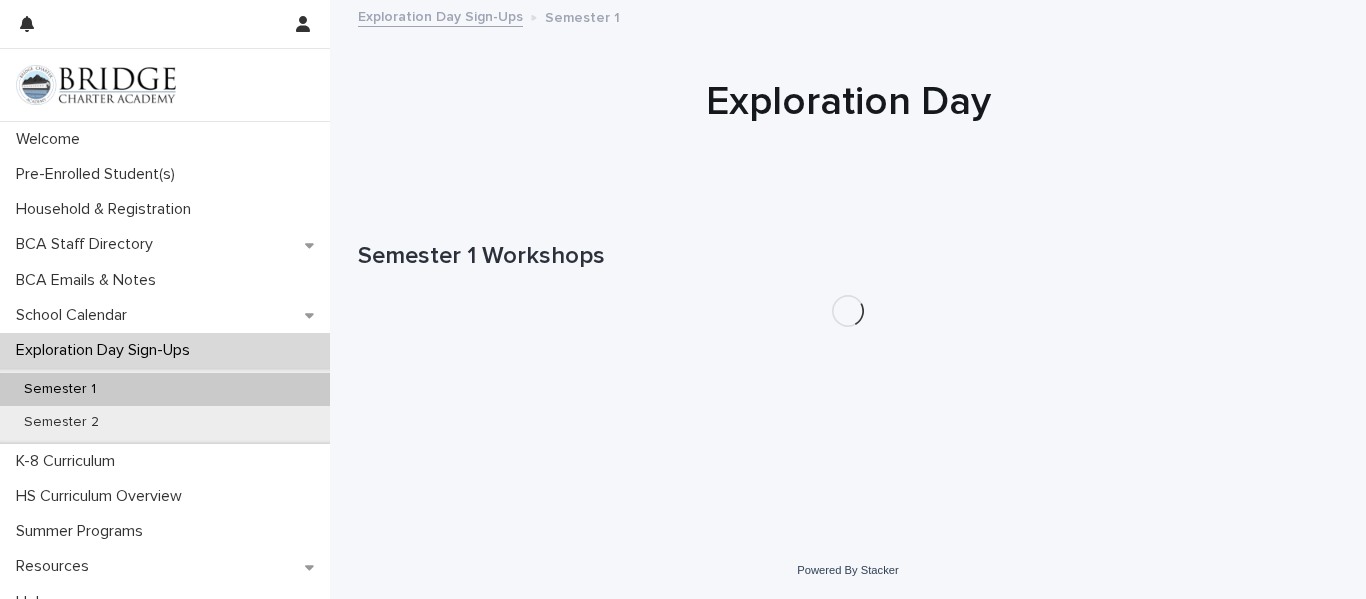 scroll, scrollTop: 0, scrollLeft: 0, axis: both 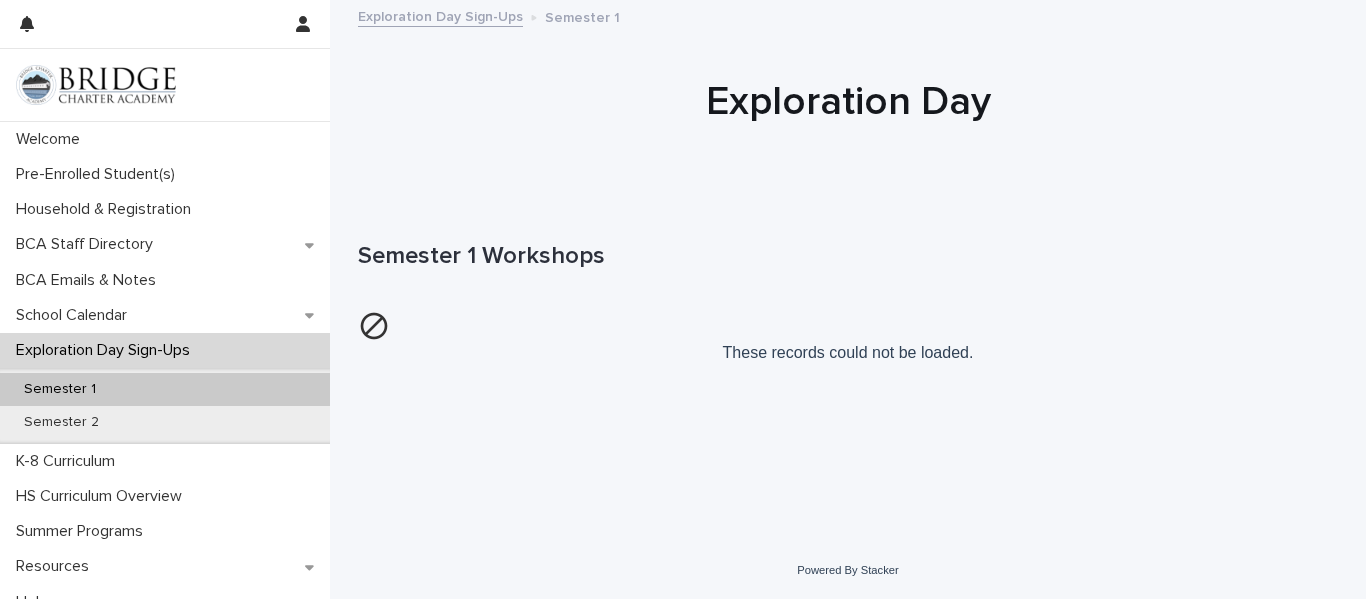 click on "Semester 1" at bounding box center [165, 389] 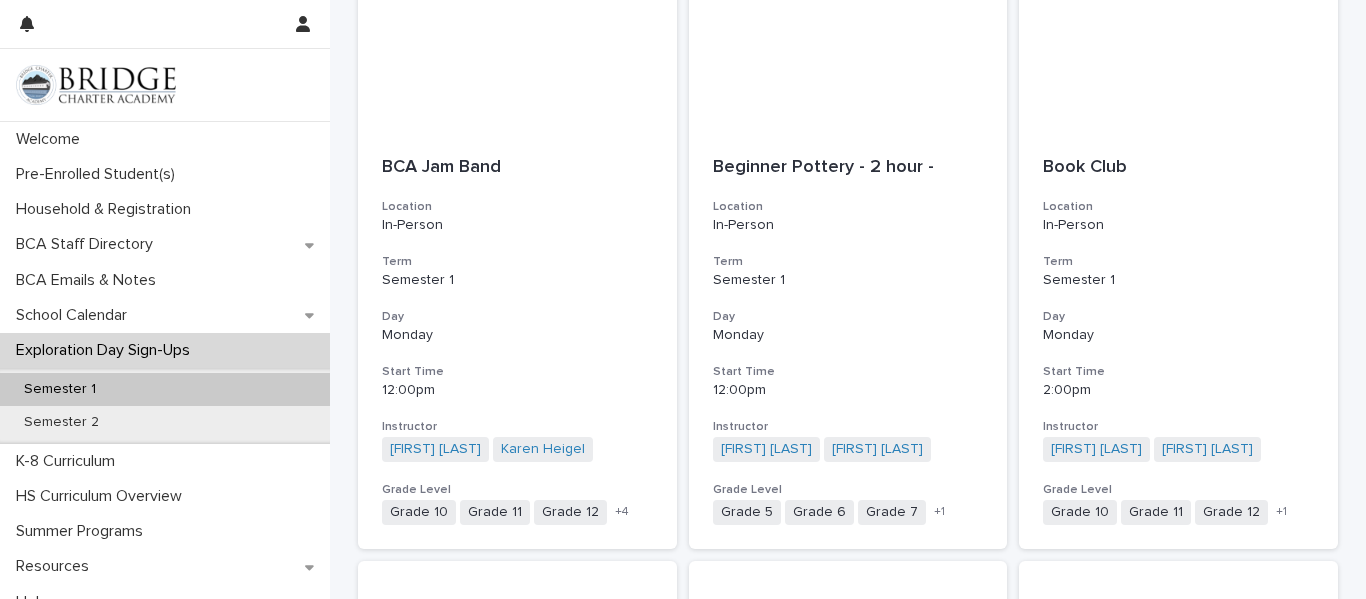 scroll, scrollTop: 1005, scrollLeft: 0, axis: vertical 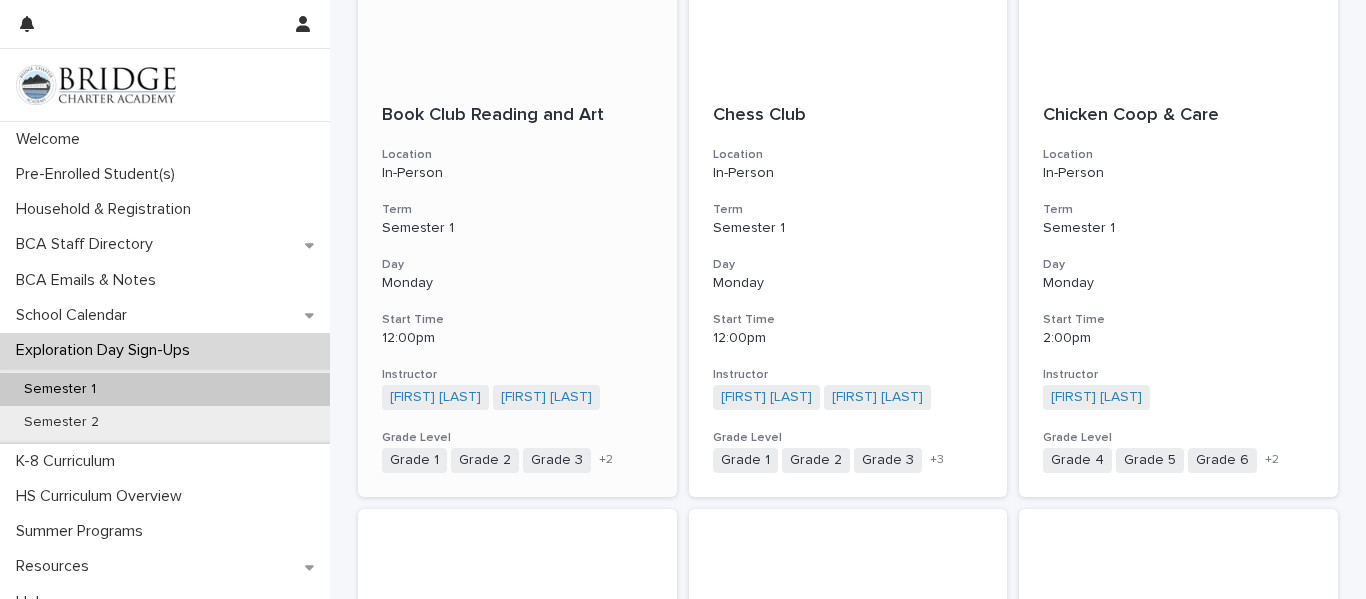 click on "+ 2" at bounding box center (606, 460) 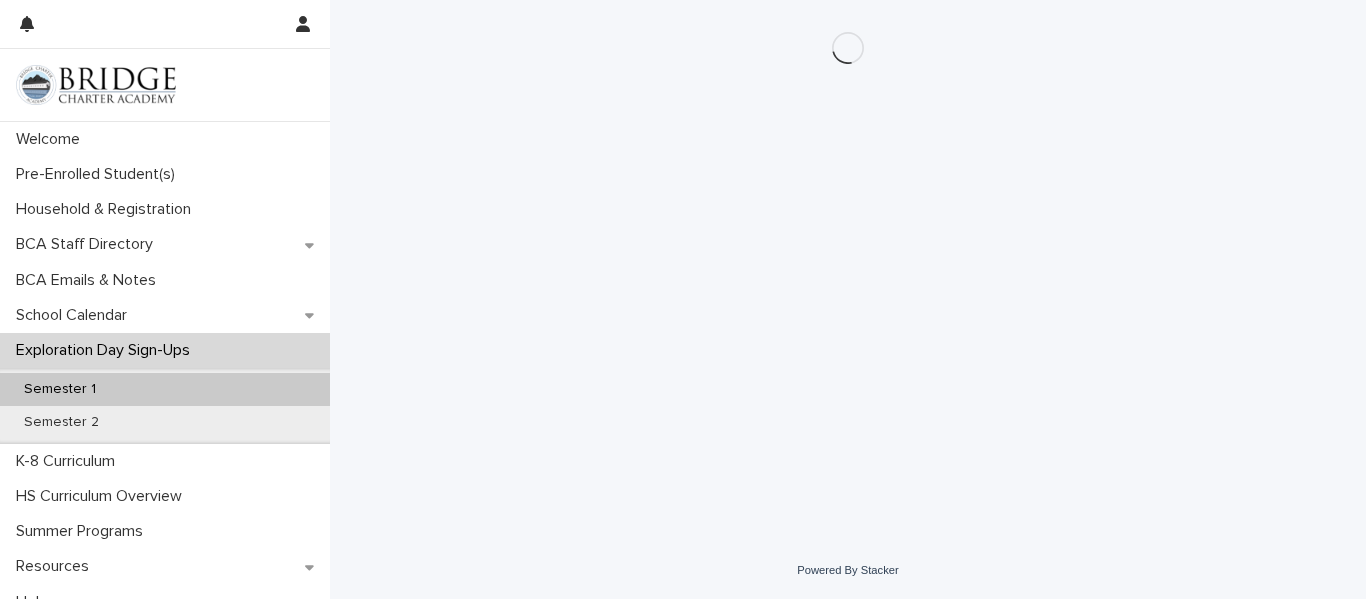 scroll, scrollTop: 0, scrollLeft: 0, axis: both 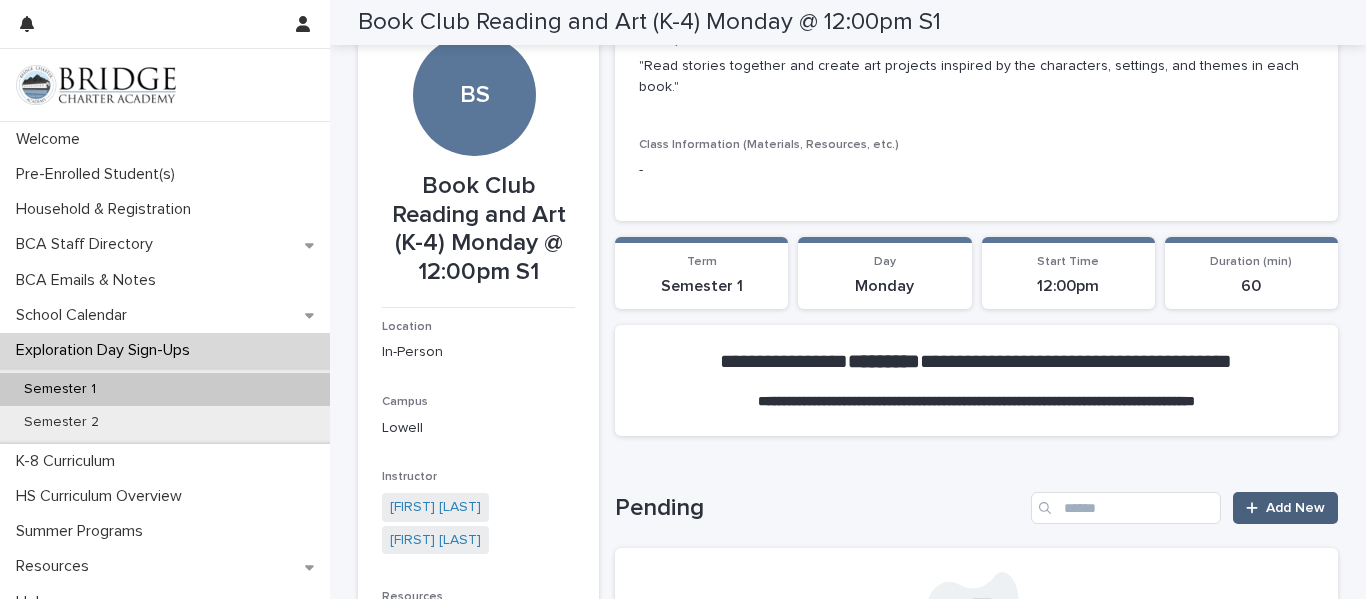 click on "Add New" at bounding box center (1295, 508) 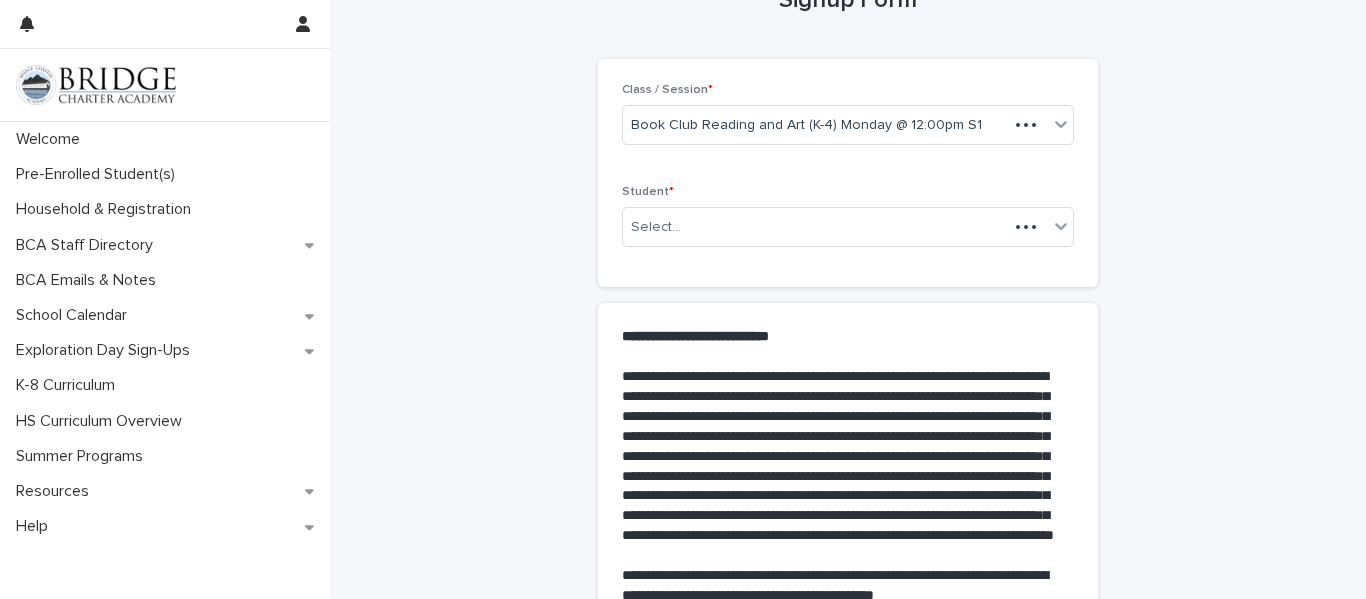 scroll, scrollTop: 208, scrollLeft: 0, axis: vertical 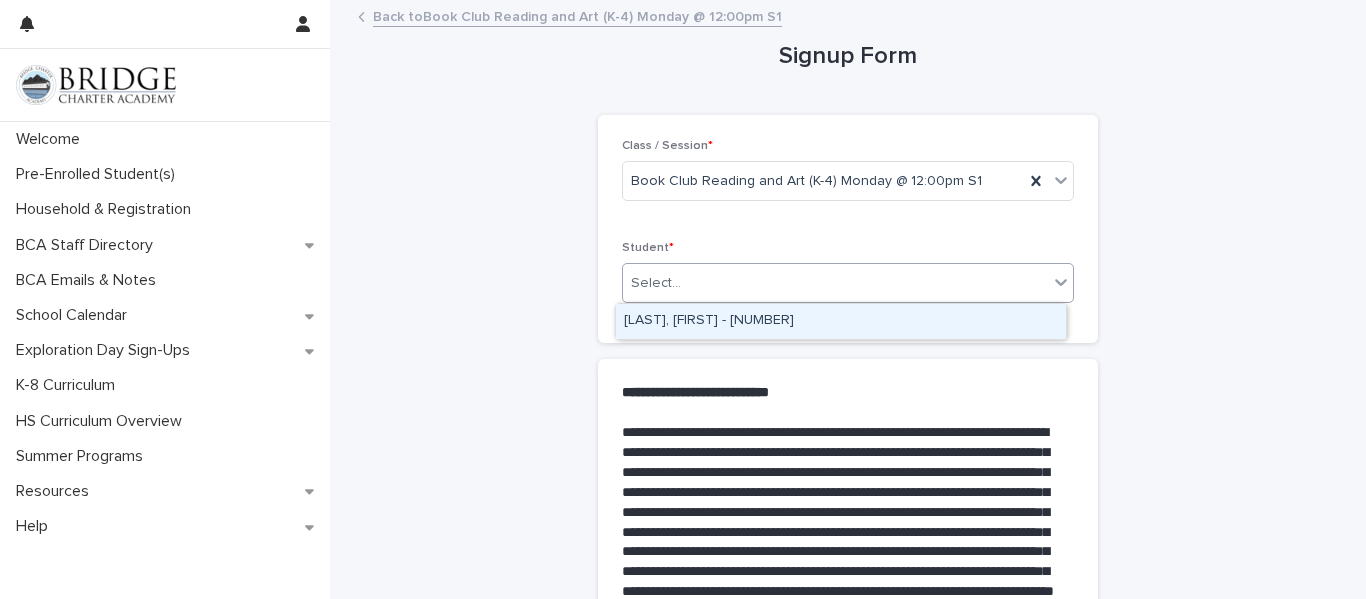 click on "Select..." at bounding box center (835, 283) 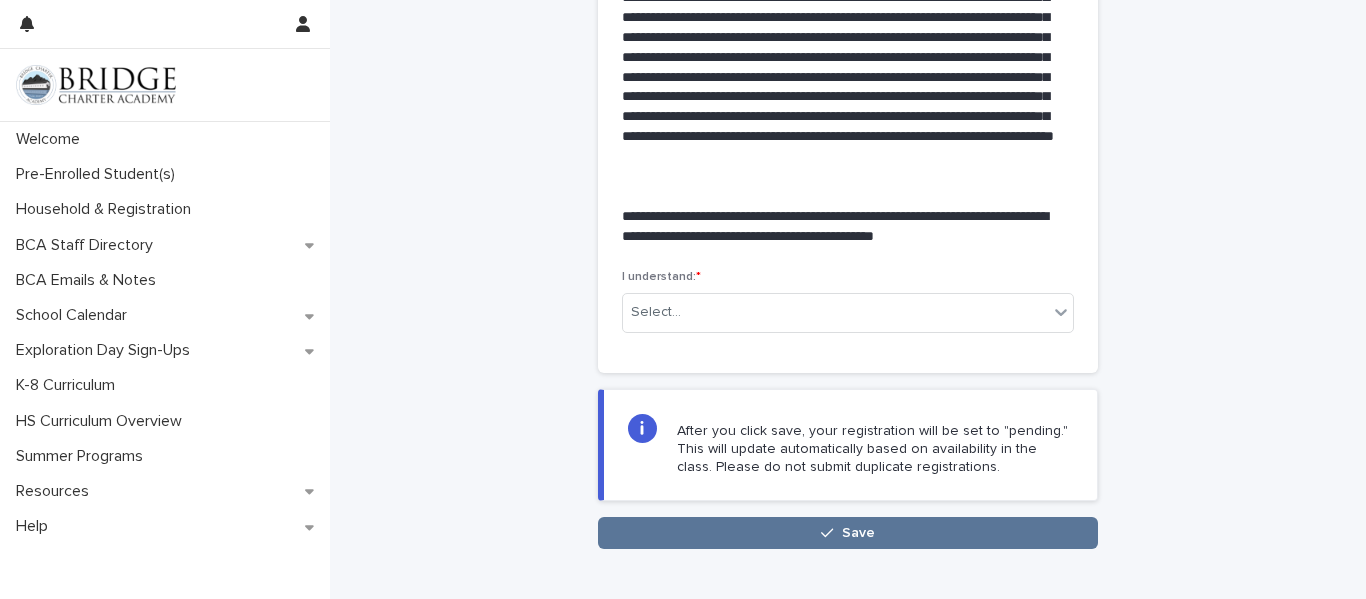 scroll, scrollTop: 457, scrollLeft: 0, axis: vertical 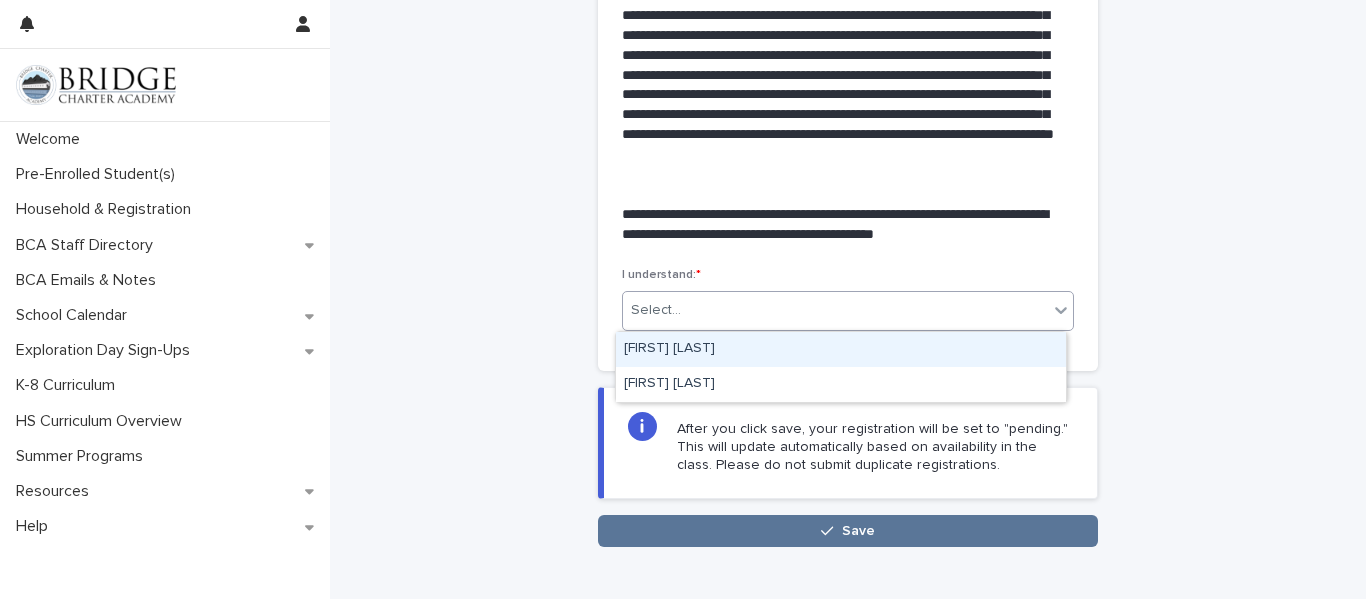 click on "Select..." at bounding box center [835, 310] 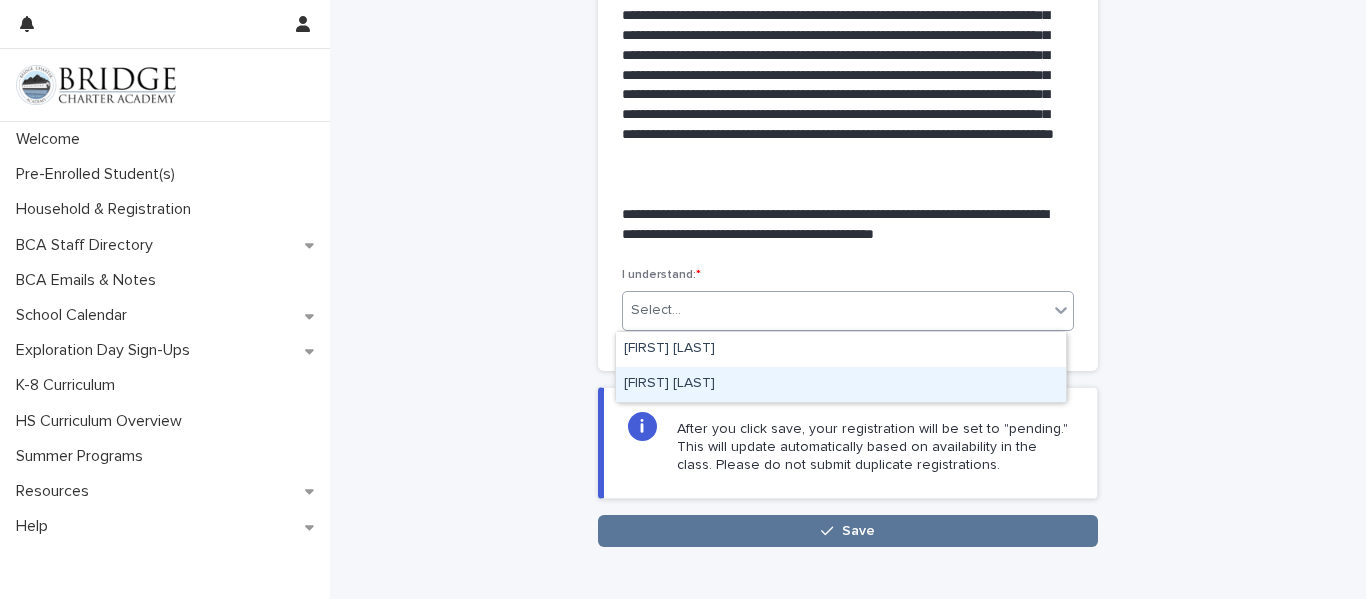 click on "[FIRST] [LAST]" at bounding box center [841, 384] 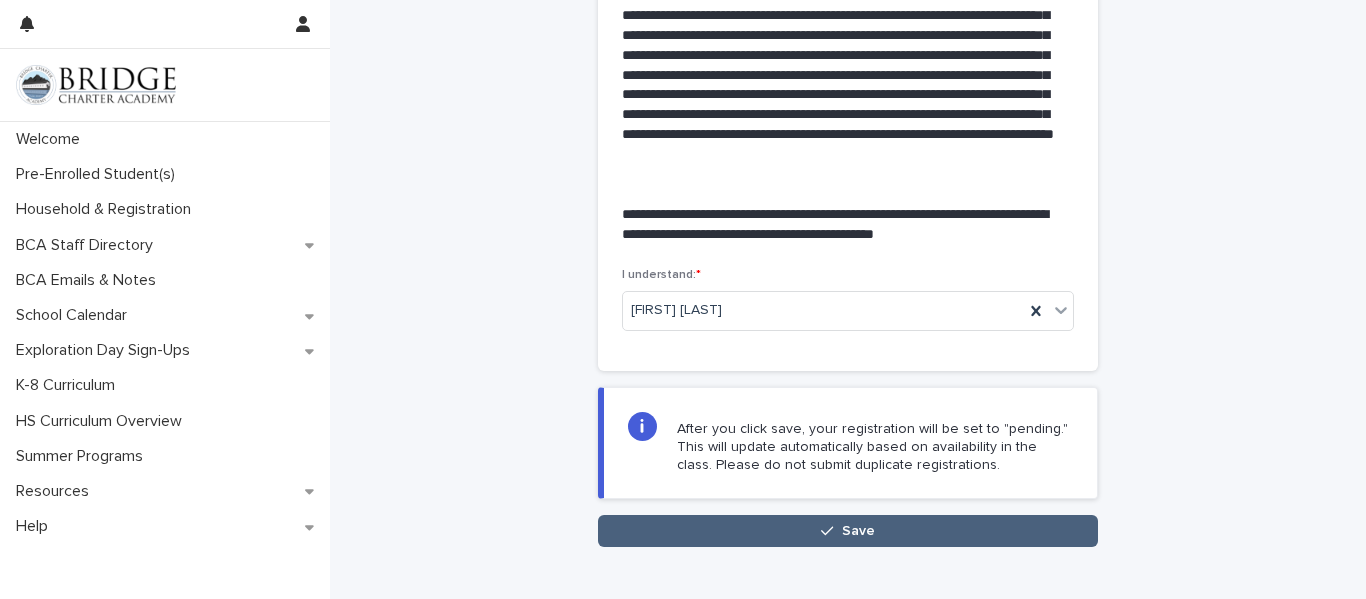 click on "Save" at bounding box center [848, 531] 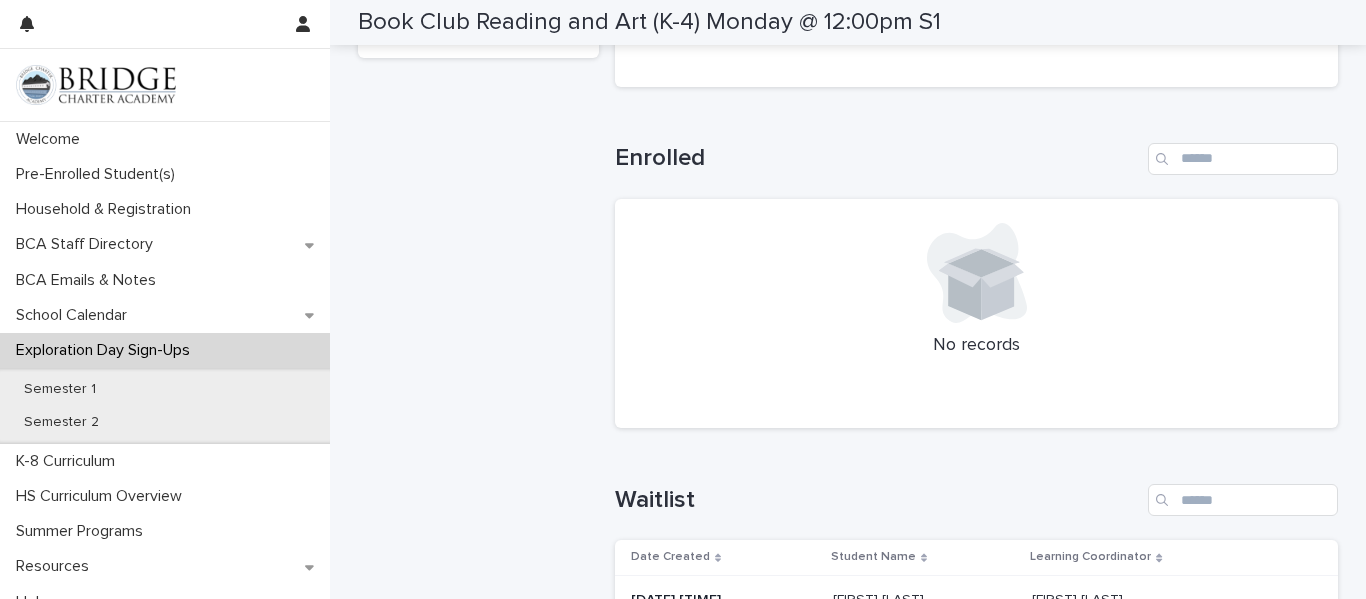 scroll, scrollTop: 701, scrollLeft: 0, axis: vertical 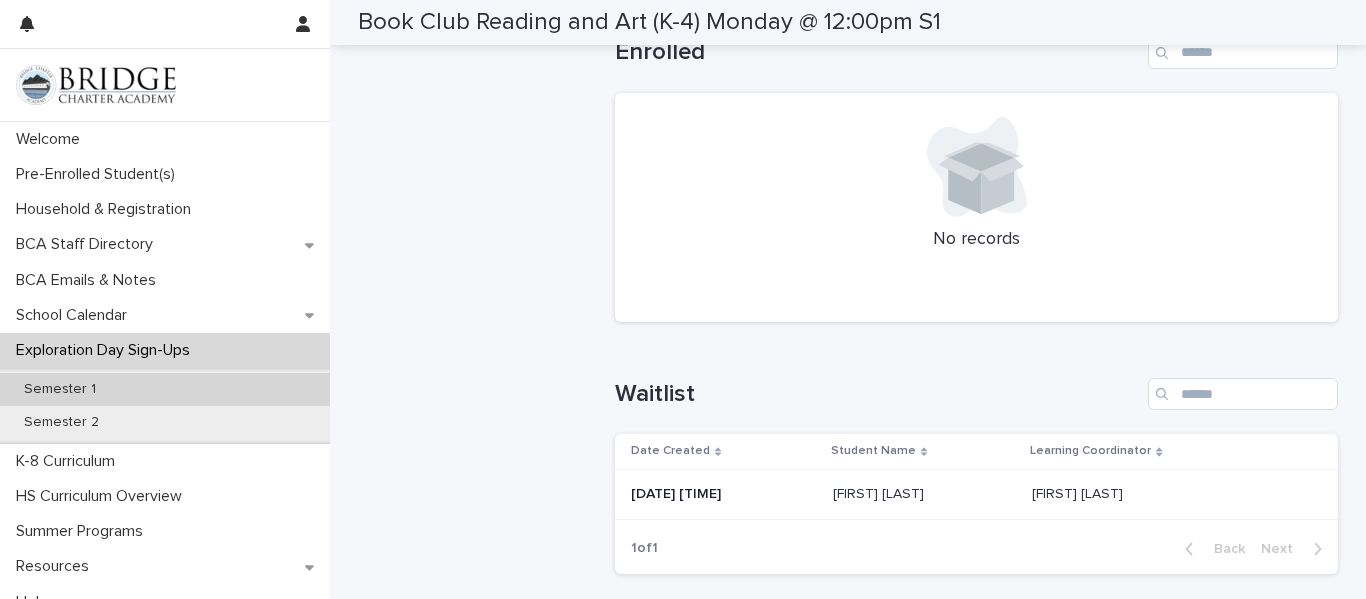 click on "Semester 1" at bounding box center [165, 389] 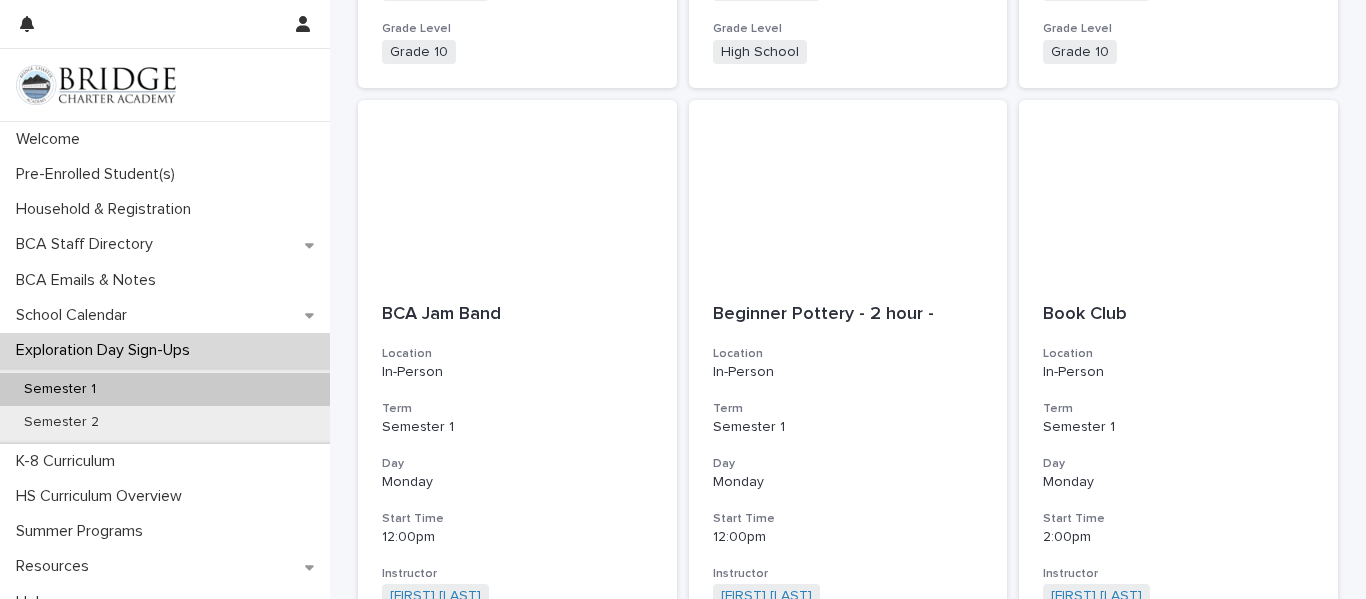 scroll, scrollTop: 0, scrollLeft: 0, axis: both 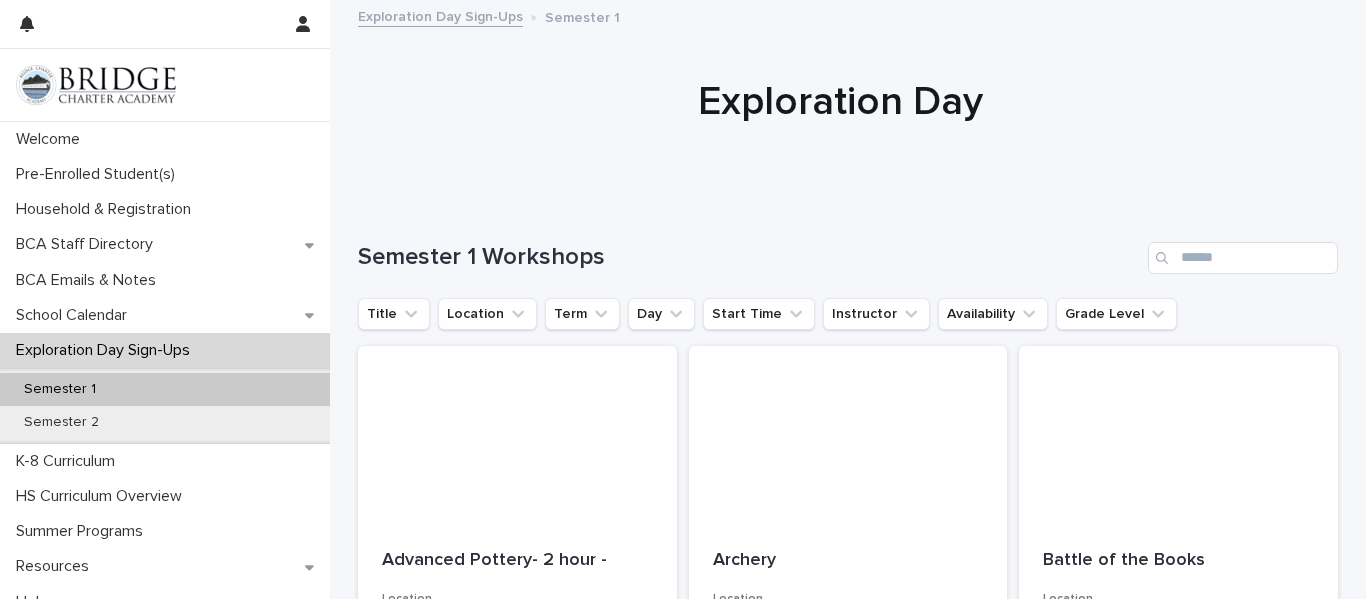 drag, startPoint x: 1365, startPoint y: 162, endPoint x: 1302, endPoint y: 111, distance: 81.055534 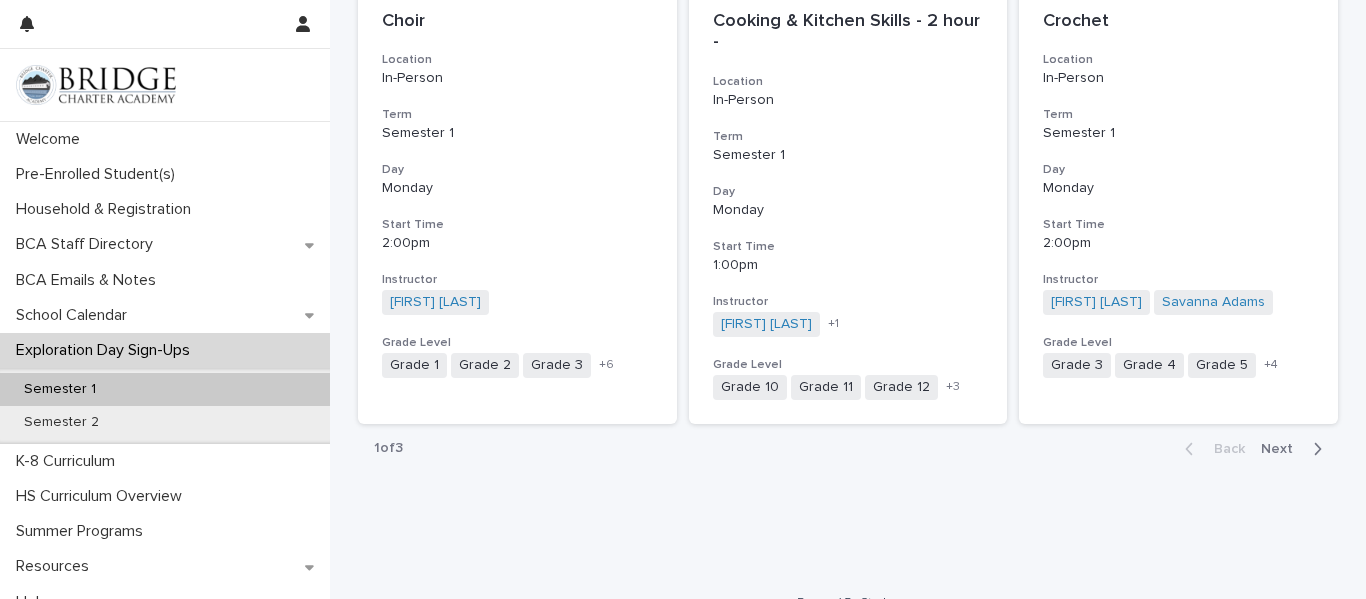 scroll, scrollTop: 2394, scrollLeft: 0, axis: vertical 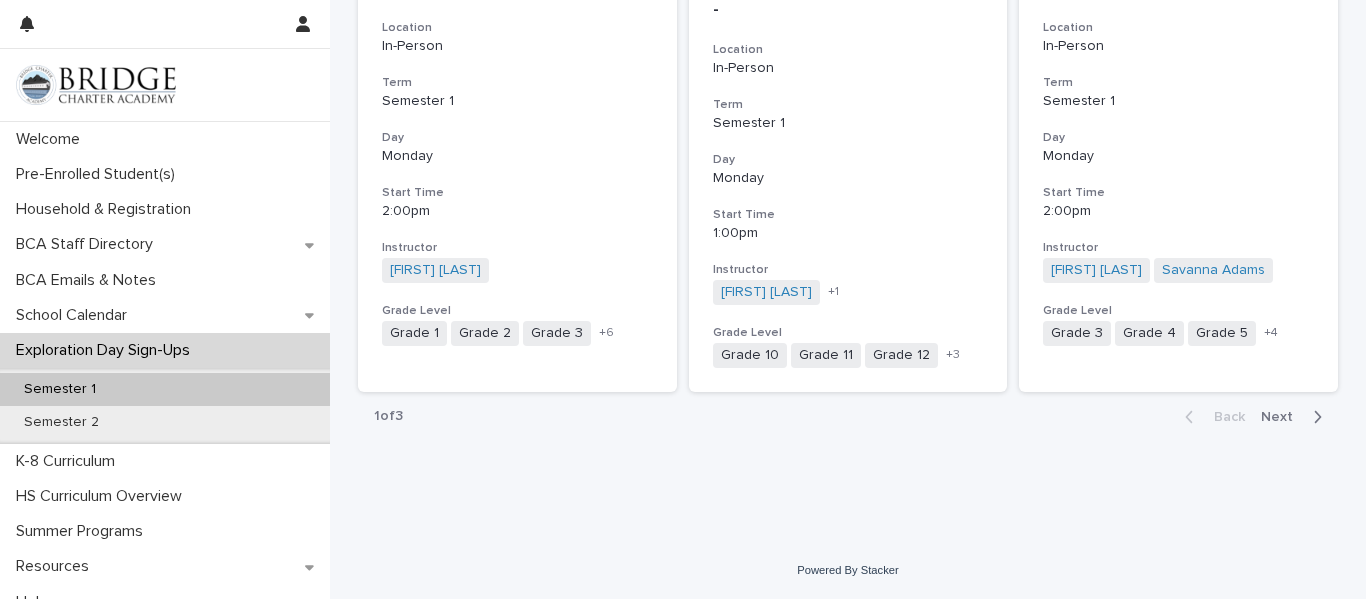 click on "Next" at bounding box center [1283, 417] 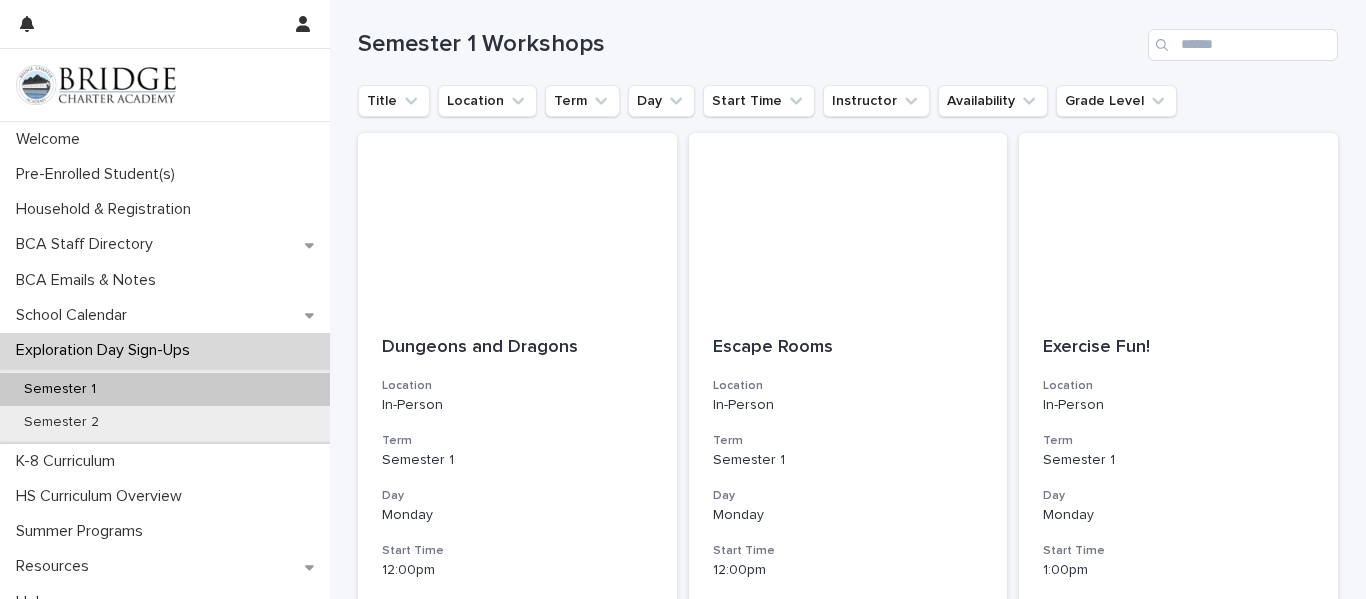 scroll, scrollTop: 218, scrollLeft: 0, axis: vertical 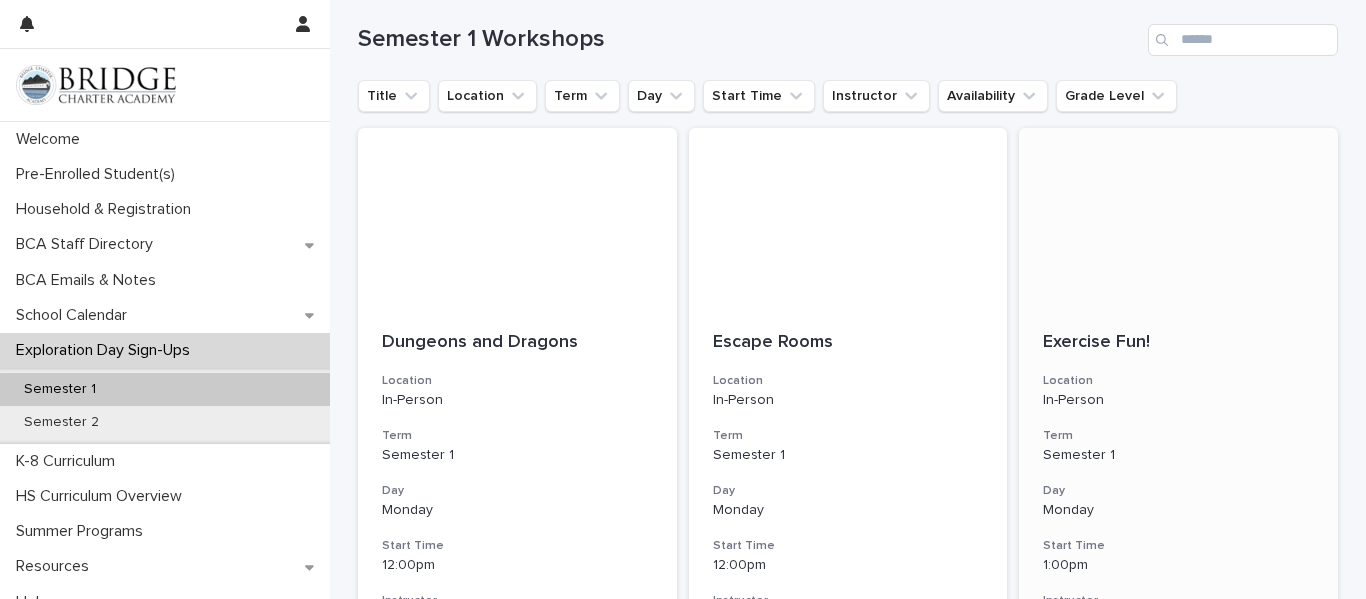 click at bounding box center [1178, 218] 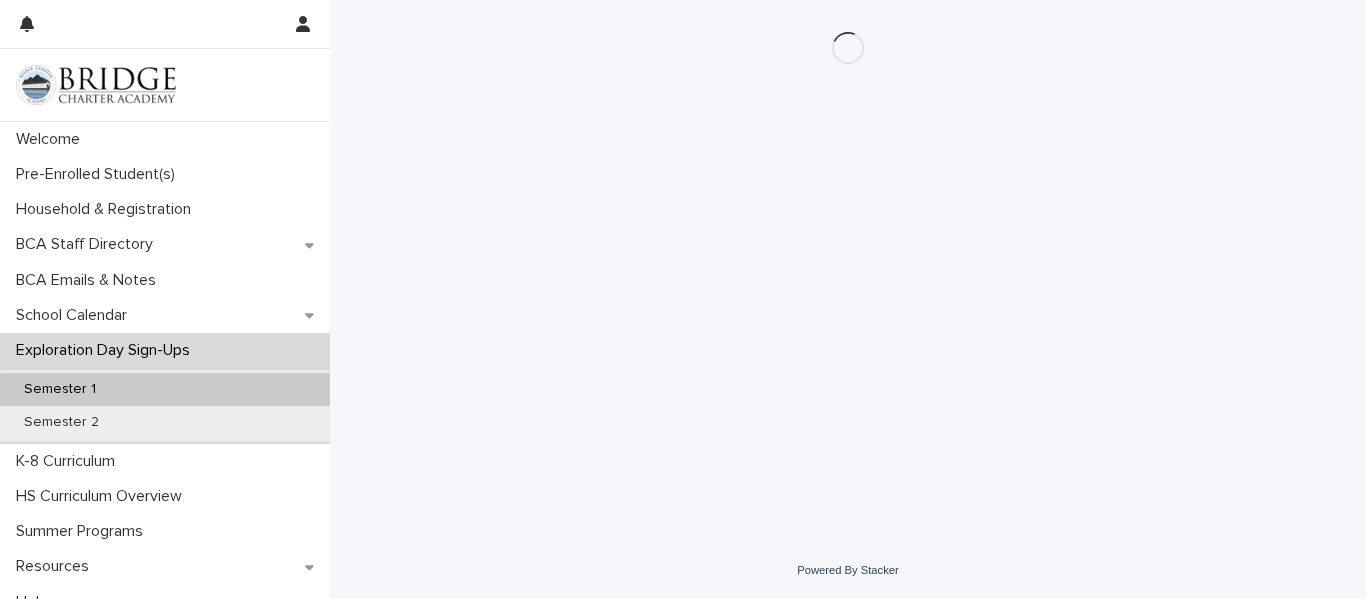 scroll, scrollTop: 0, scrollLeft: 0, axis: both 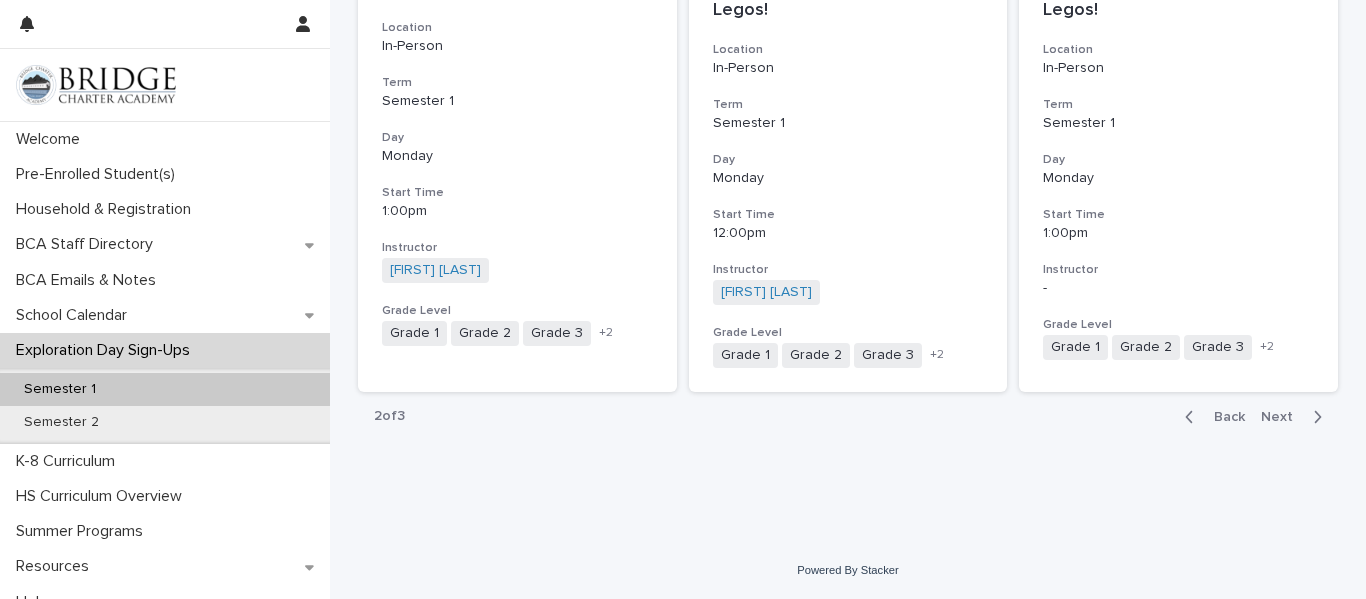 click on "Next" at bounding box center (1283, 417) 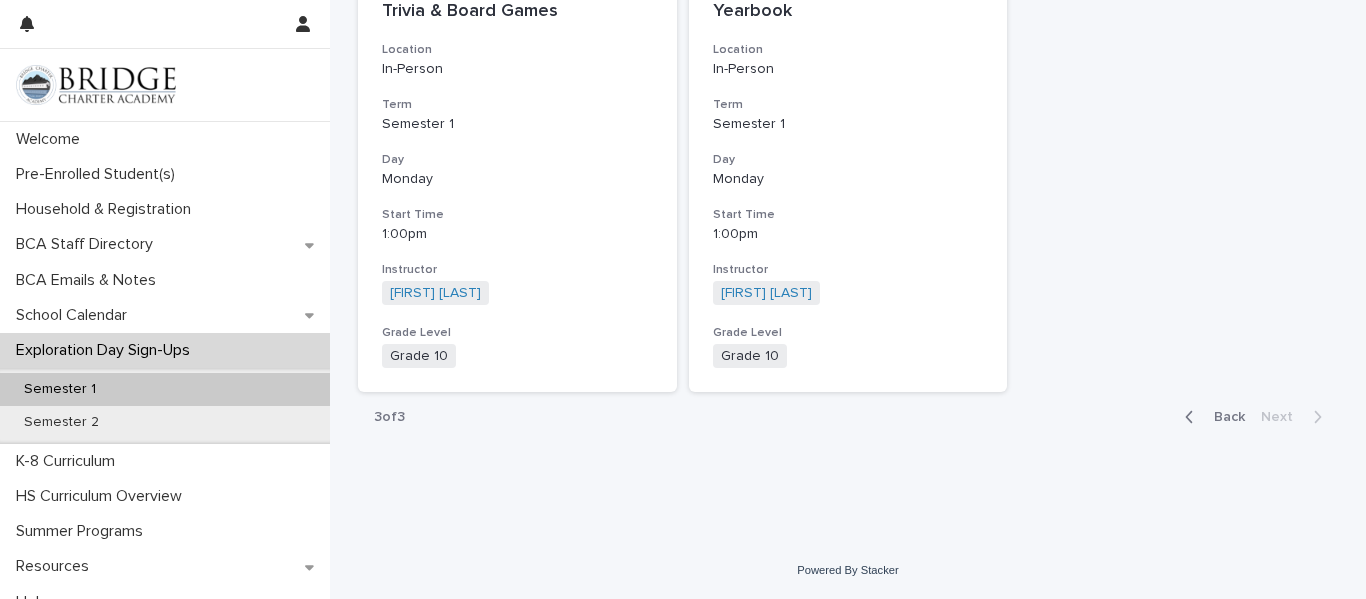 scroll, scrollTop: 549, scrollLeft: 0, axis: vertical 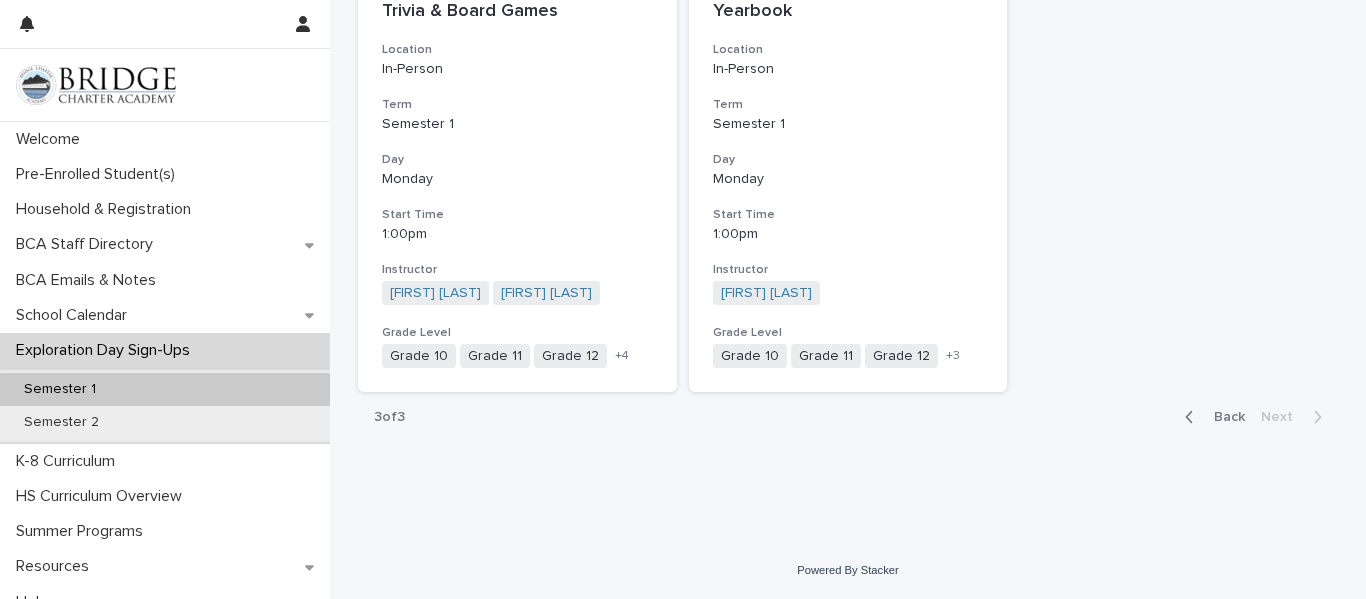 drag, startPoint x: 1365, startPoint y: 246, endPoint x: 1293, endPoint y: 128, distance: 138.23169 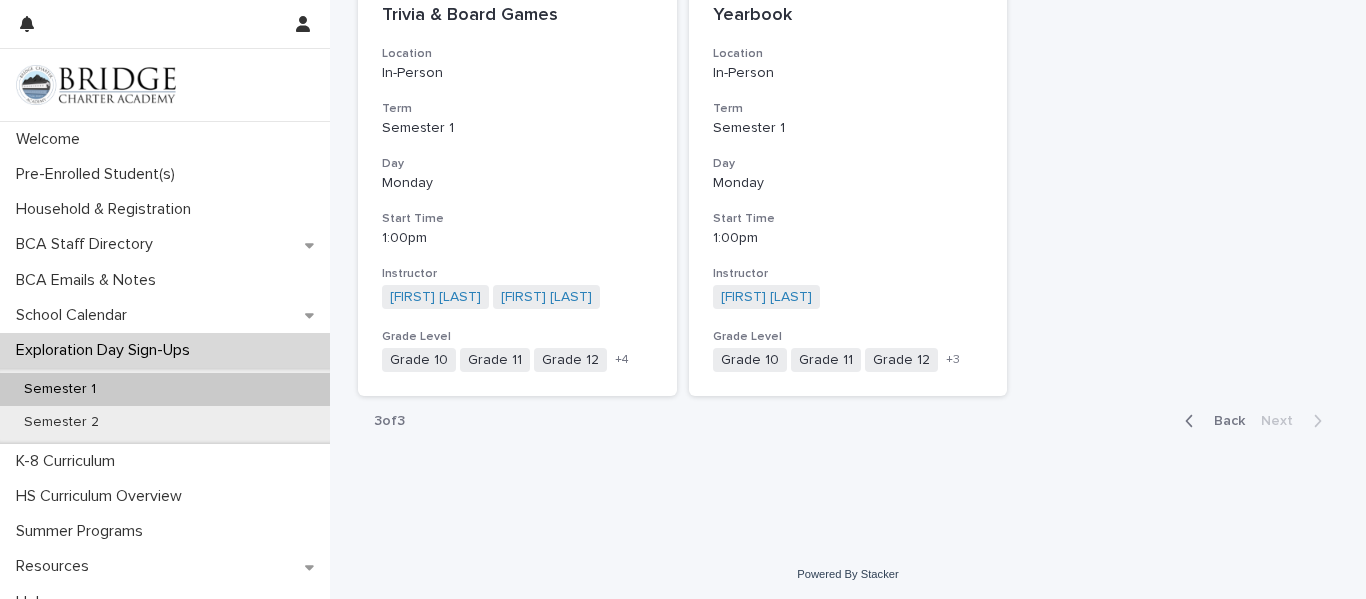 scroll, scrollTop: 549, scrollLeft: 0, axis: vertical 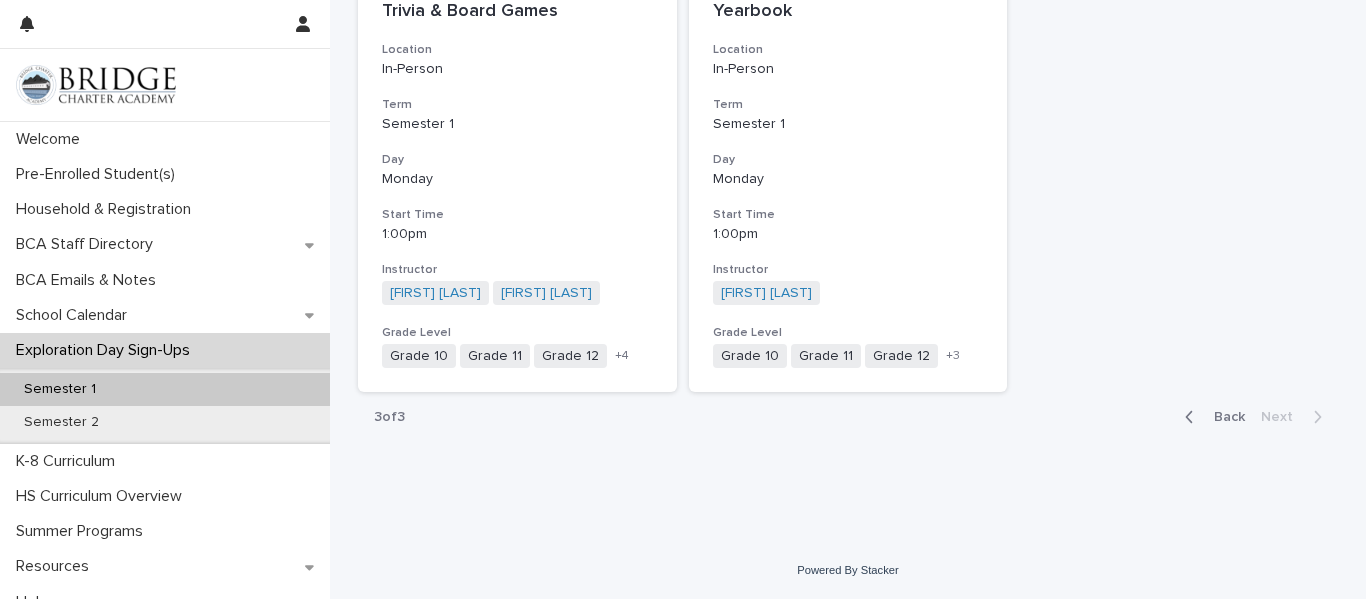 click on "Back" at bounding box center (1223, 417) 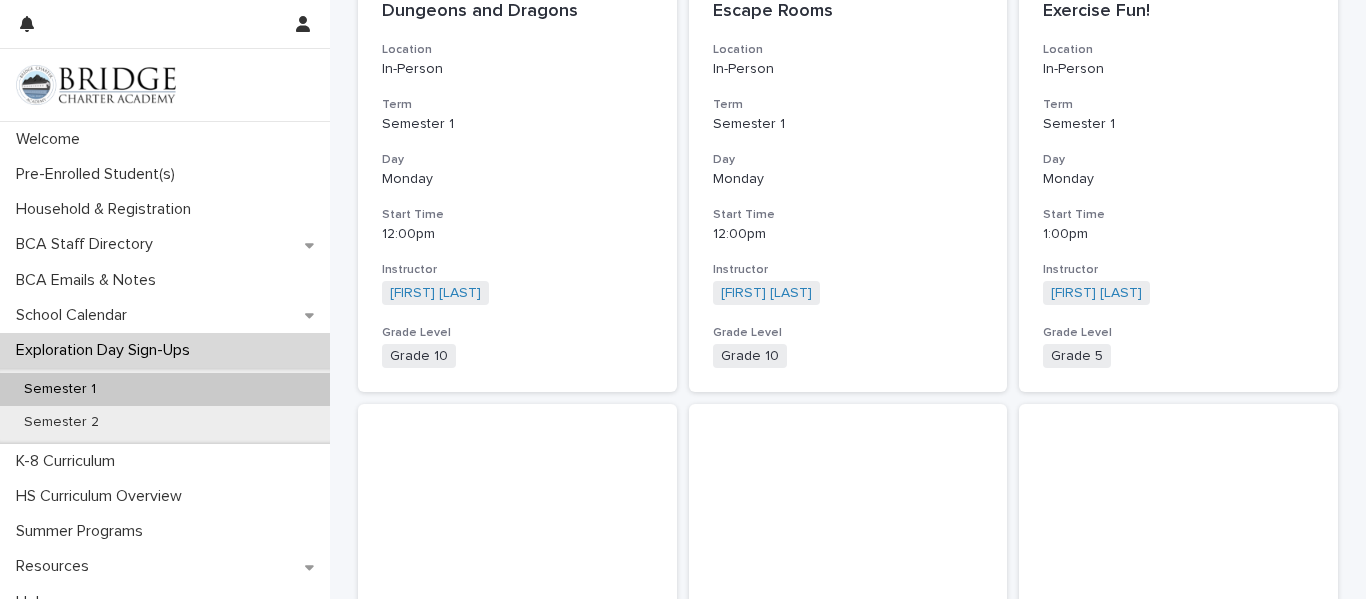 scroll, scrollTop: 1471, scrollLeft: 0, axis: vertical 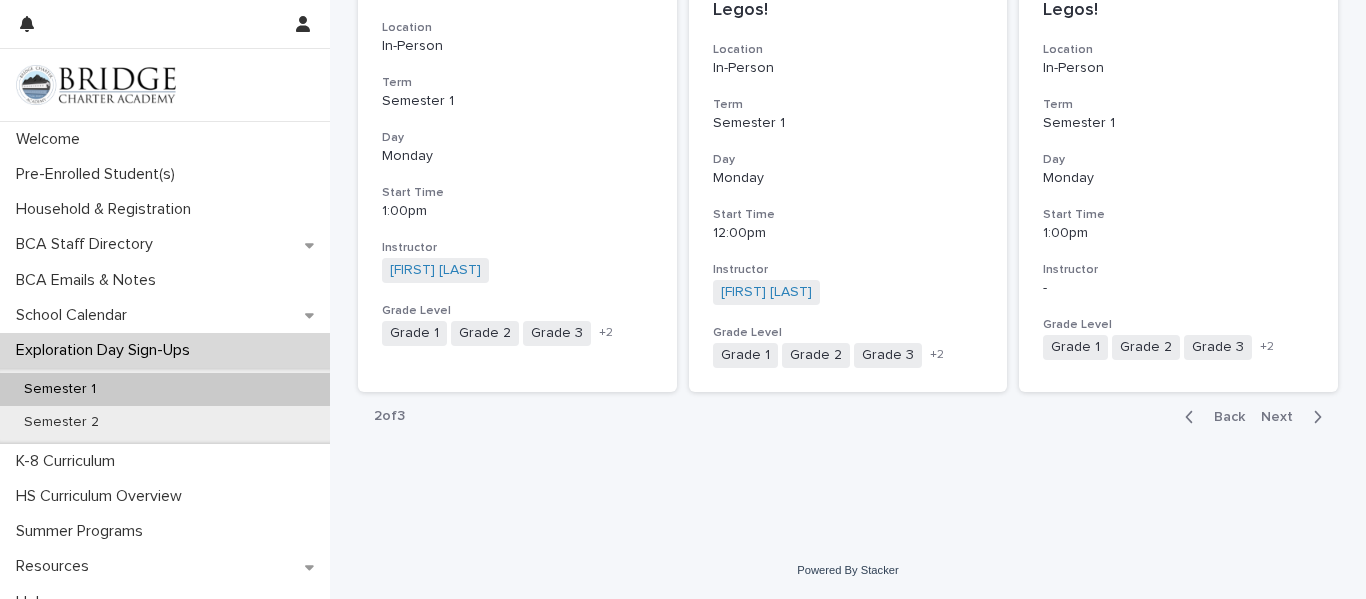 click at bounding box center (96, 85) 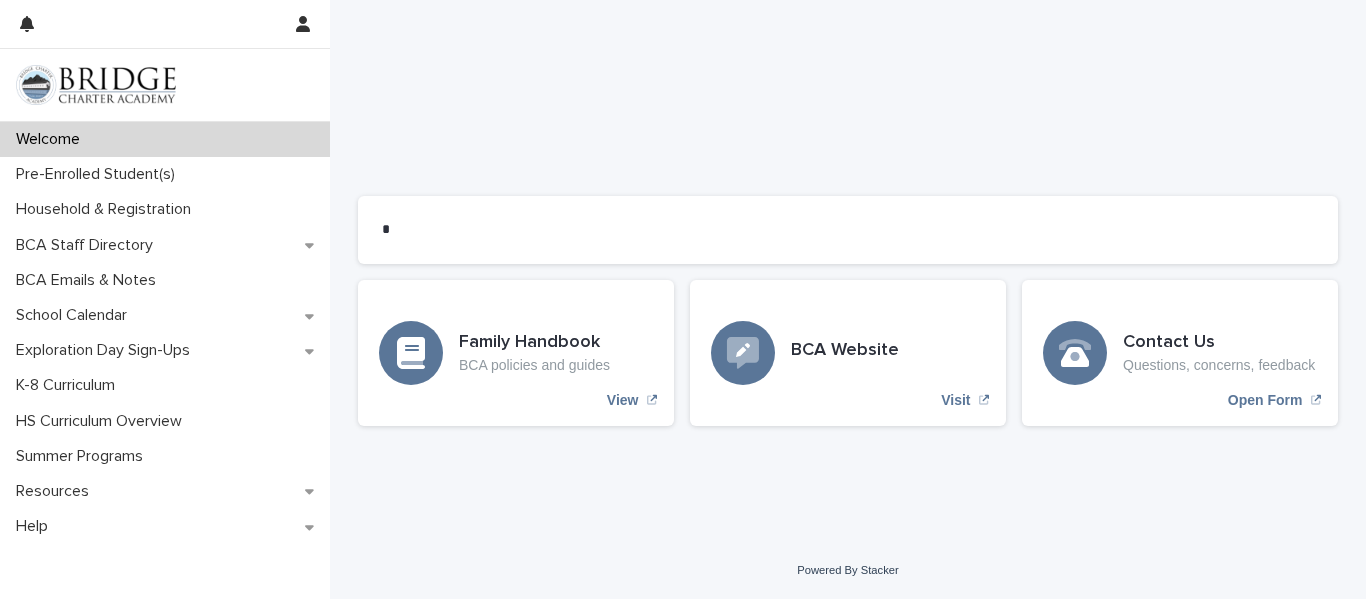 scroll, scrollTop: 1672, scrollLeft: 0, axis: vertical 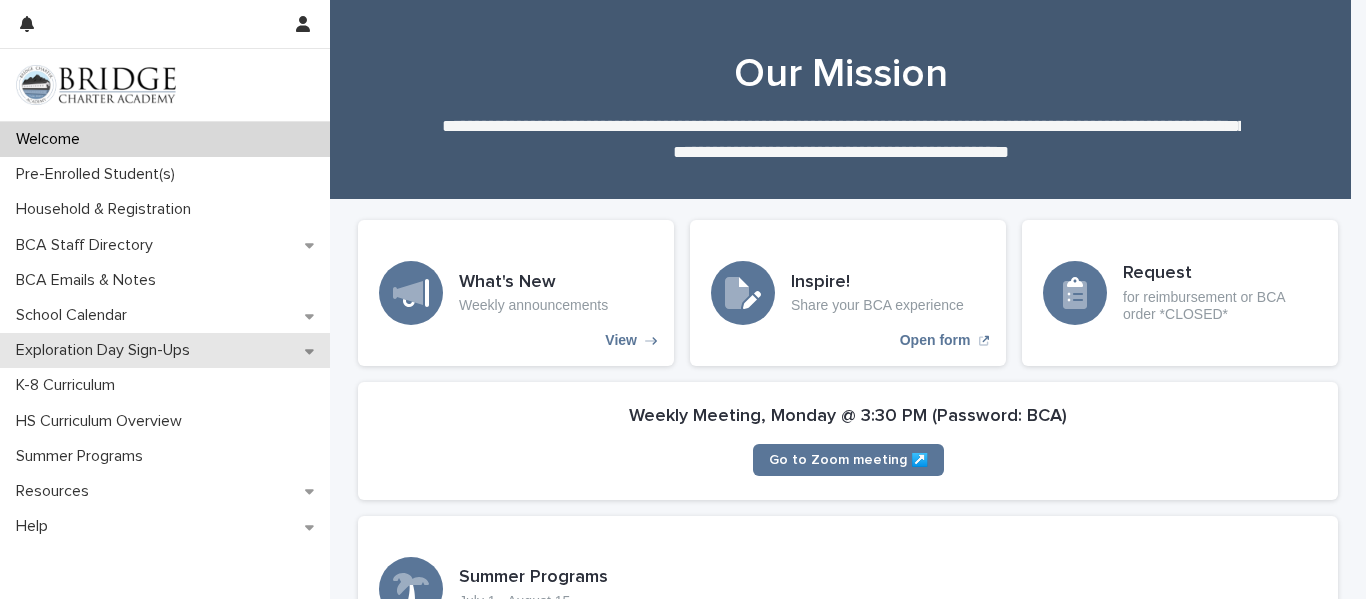 click on "Exploration Day Sign-Ups" at bounding box center (107, 350) 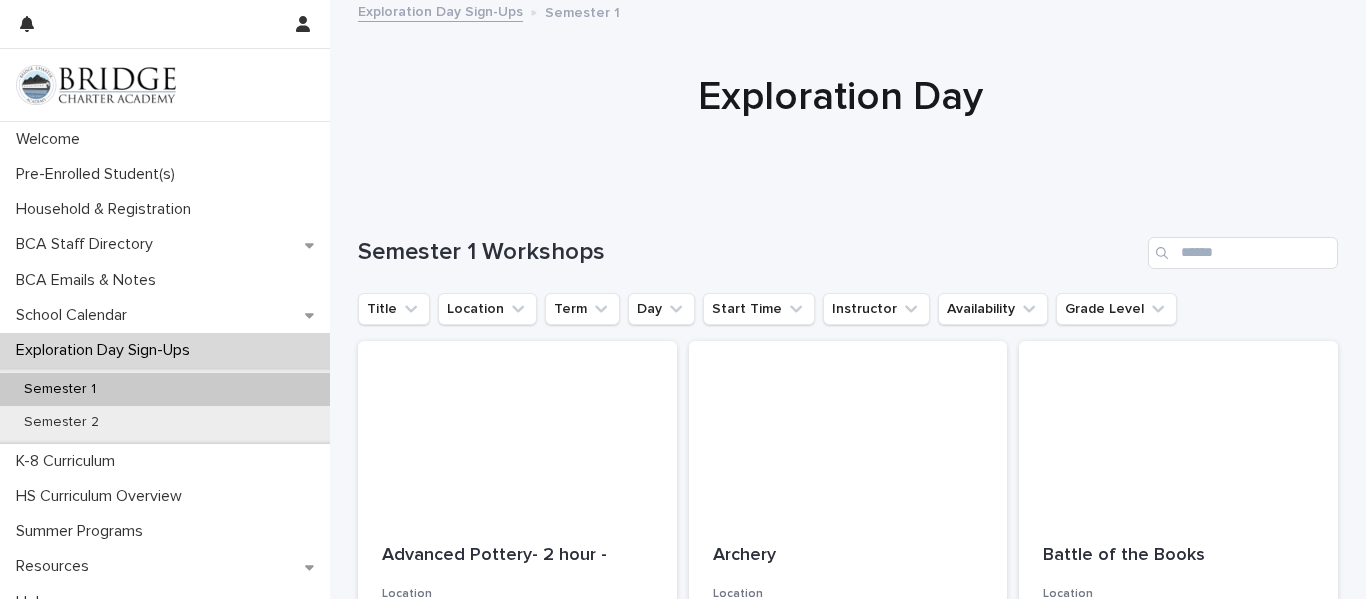 scroll, scrollTop: 0, scrollLeft: 0, axis: both 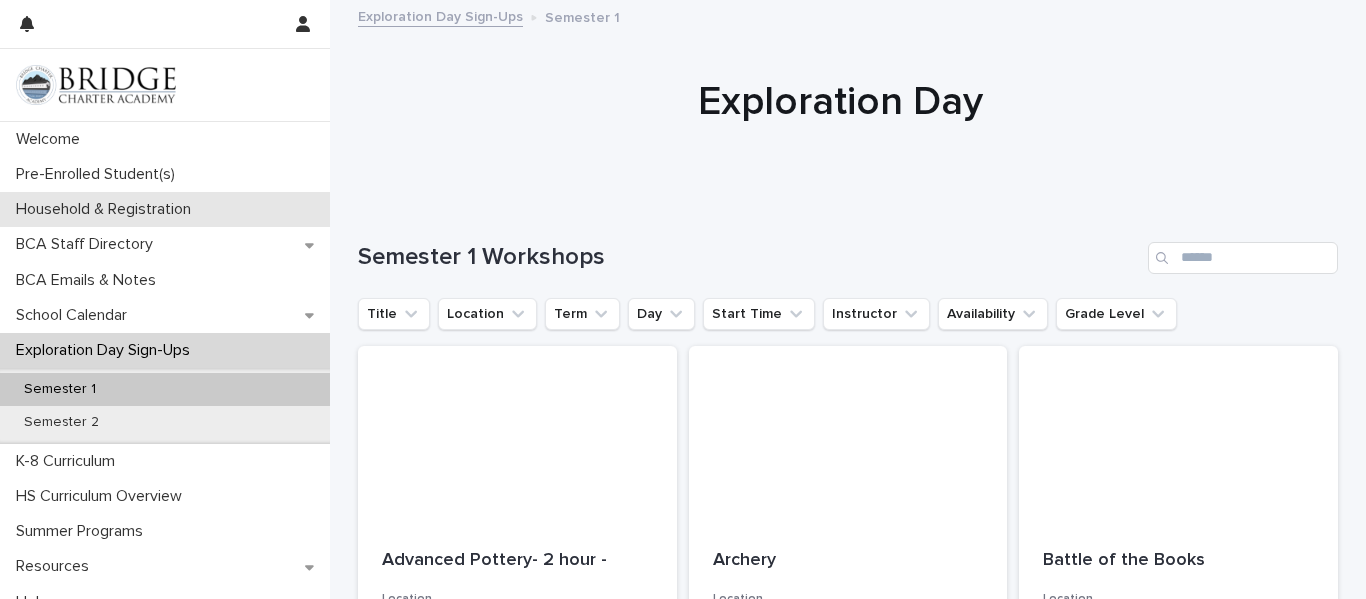 click on "Household & Registration" at bounding box center [107, 209] 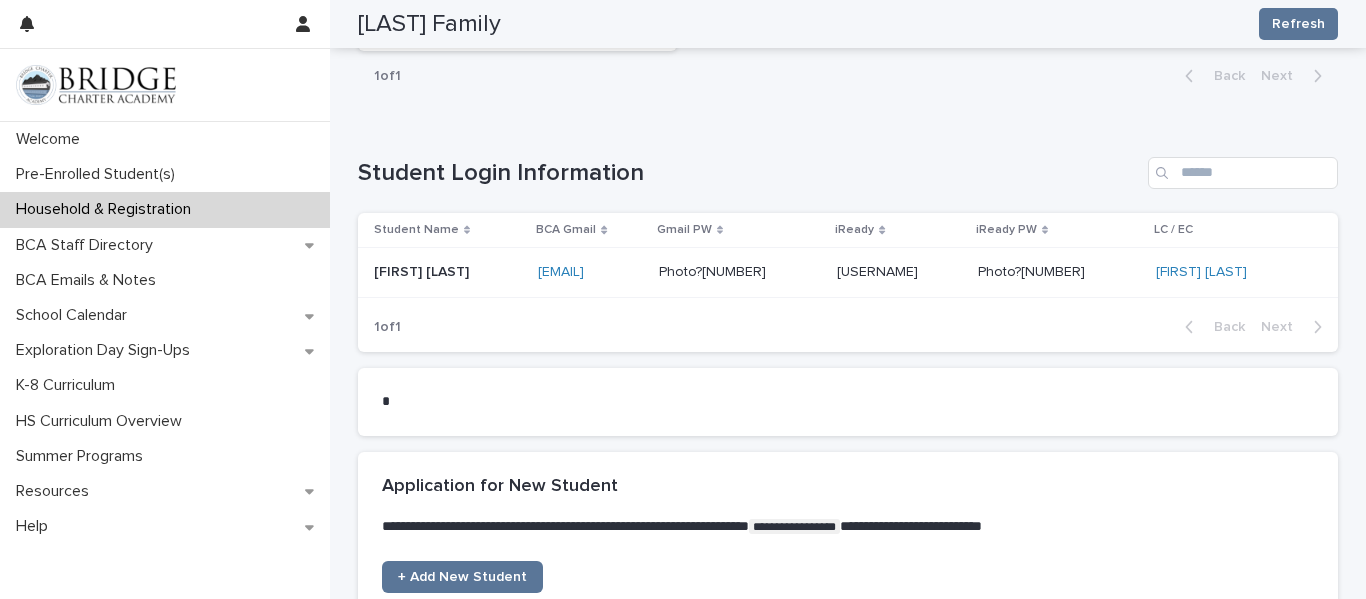 scroll, scrollTop: 1018, scrollLeft: 0, axis: vertical 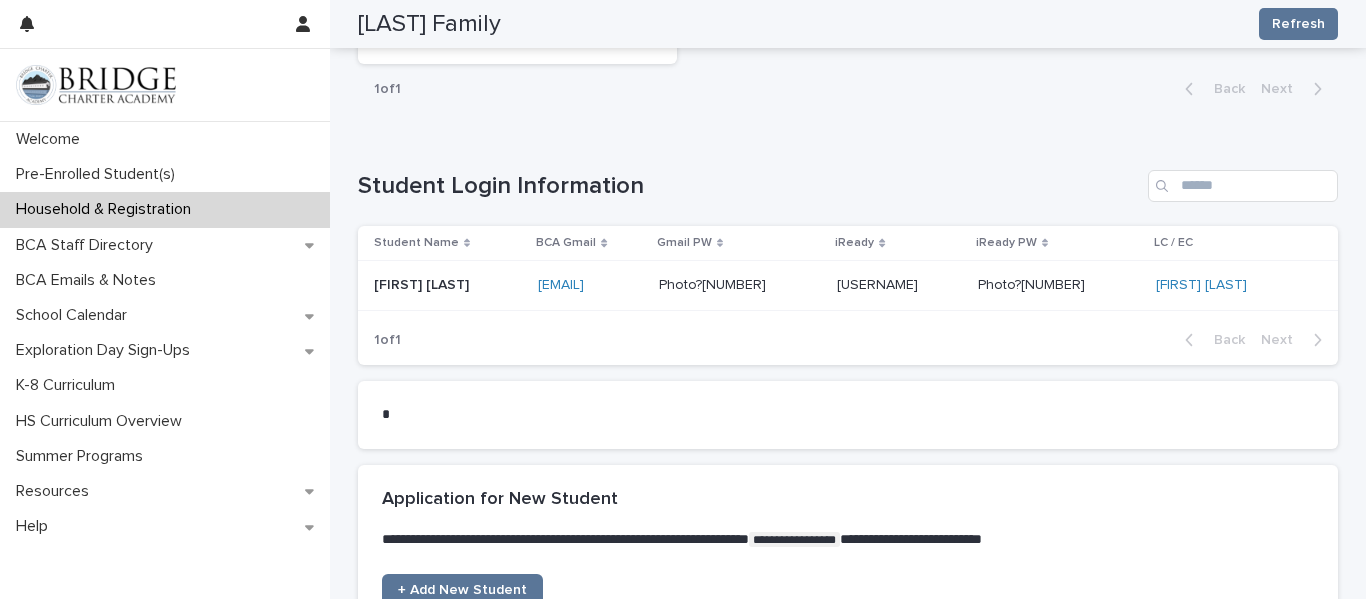 click at bounding box center (96, 85) 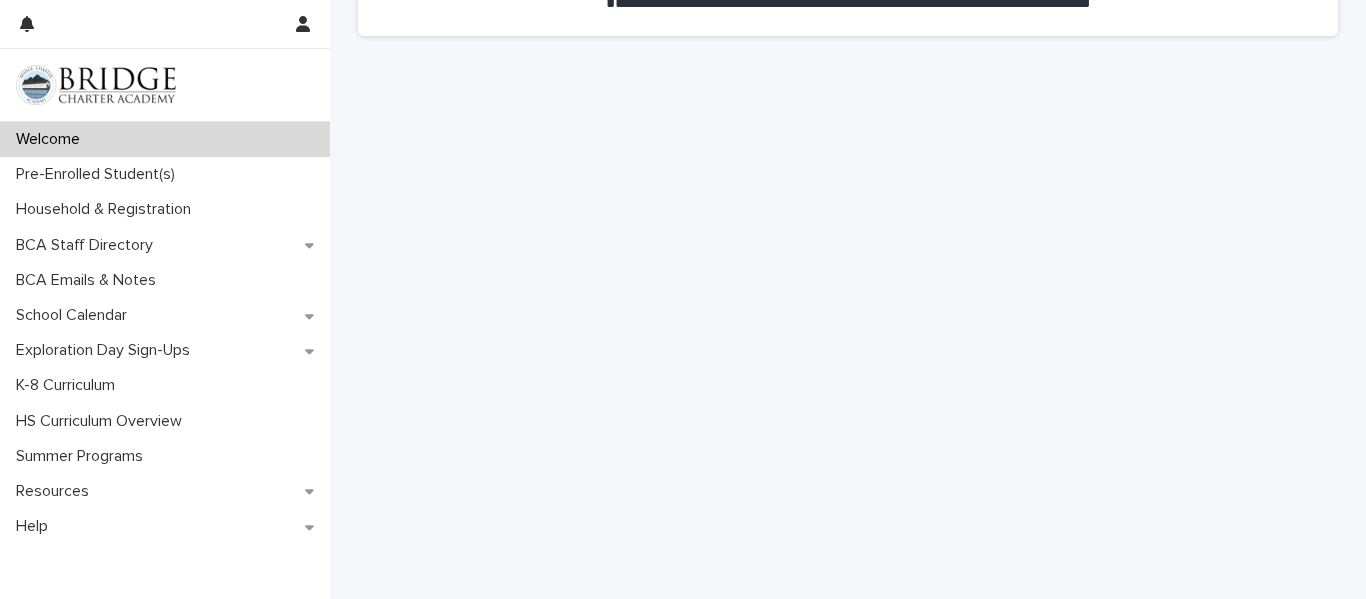 scroll, scrollTop: 1218, scrollLeft: 0, axis: vertical 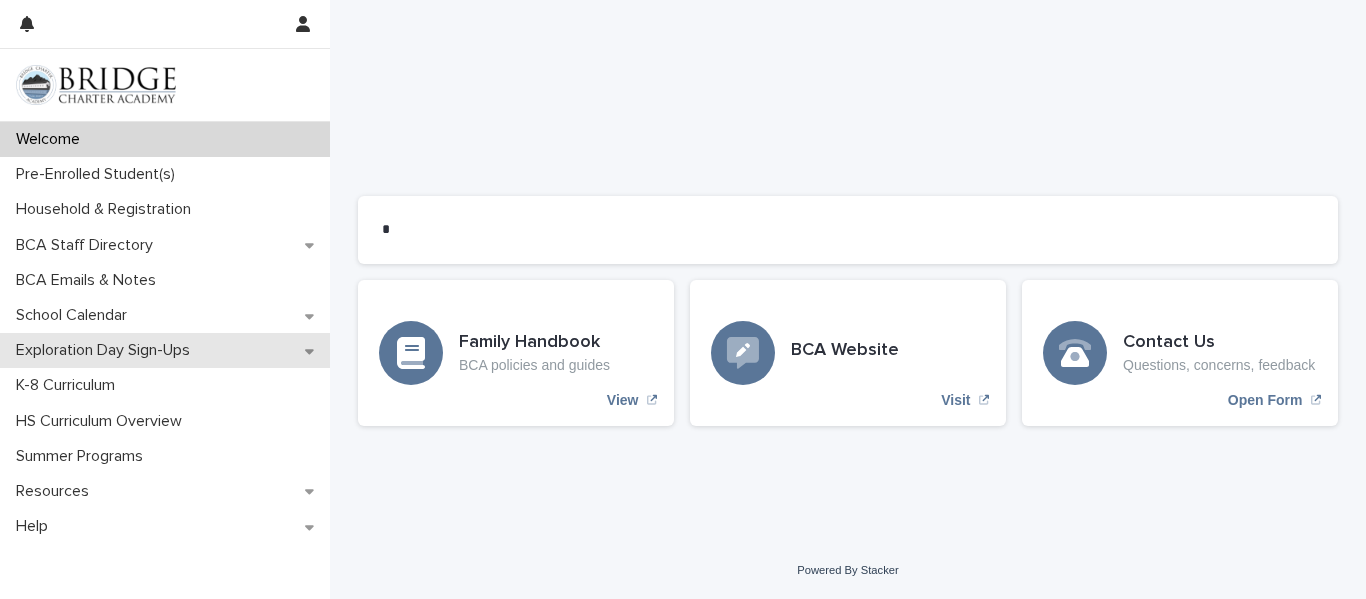 click on "Exploration Day Sign-Ups" at bounding box center (165, 350) 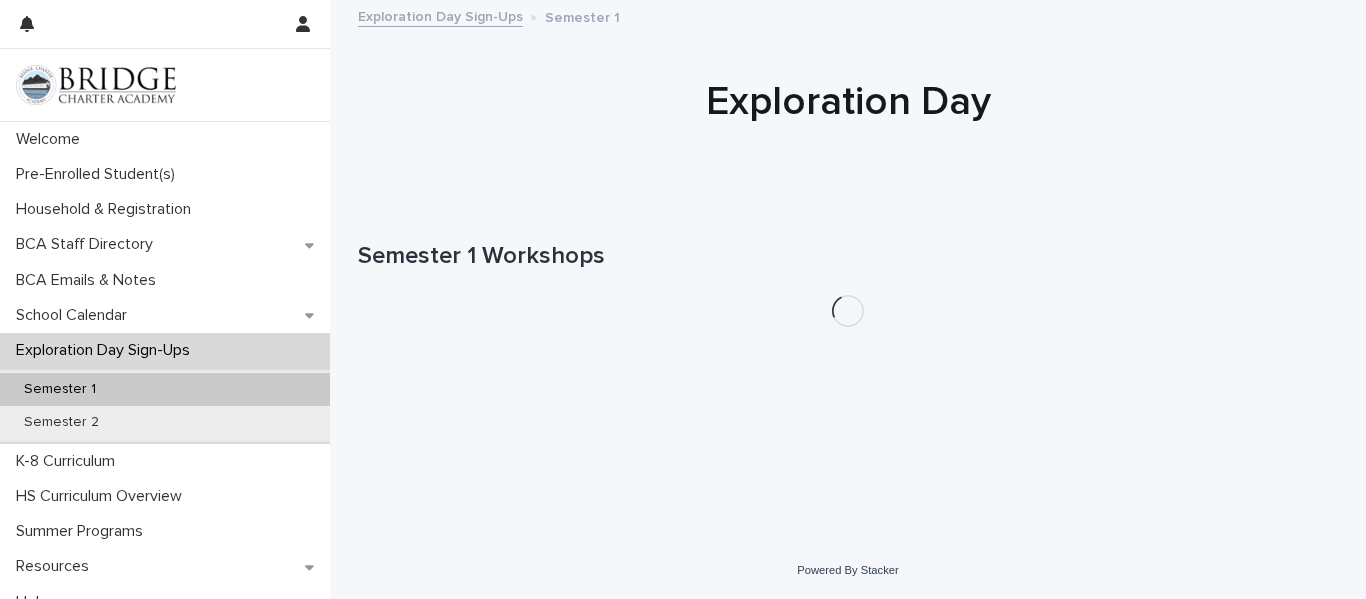 scroll, scrollTop: 0, scrollLeft: 0, axis: both 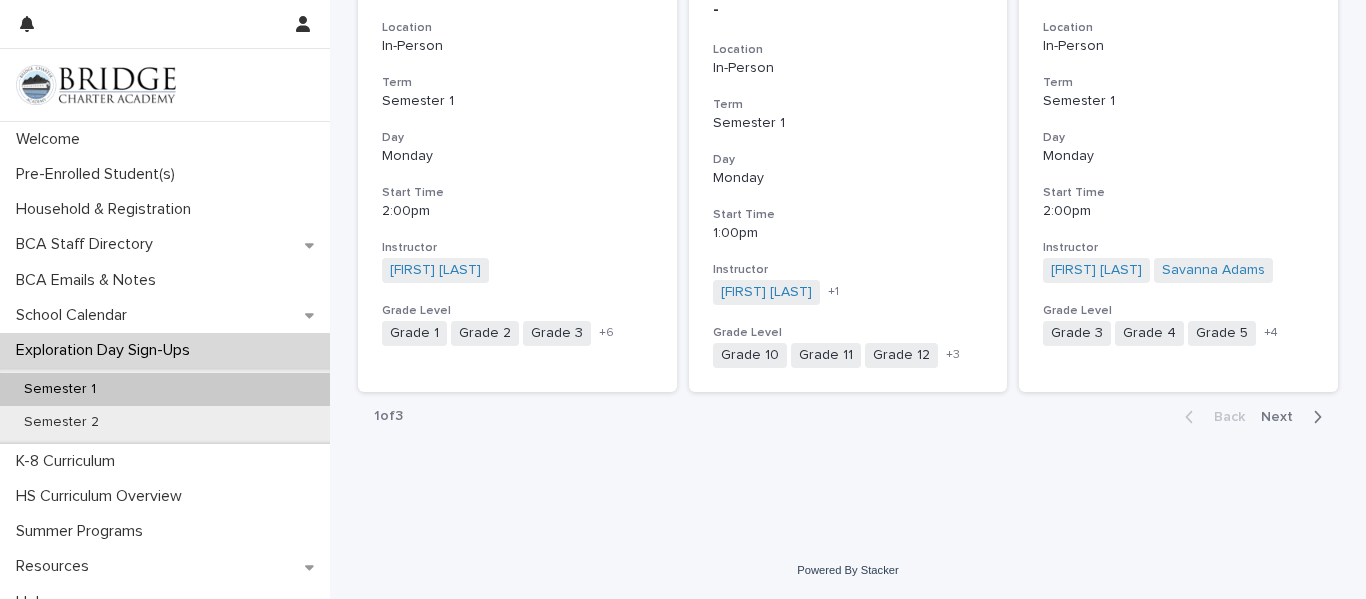 click on "Next" at bounding box center (1283, 417) 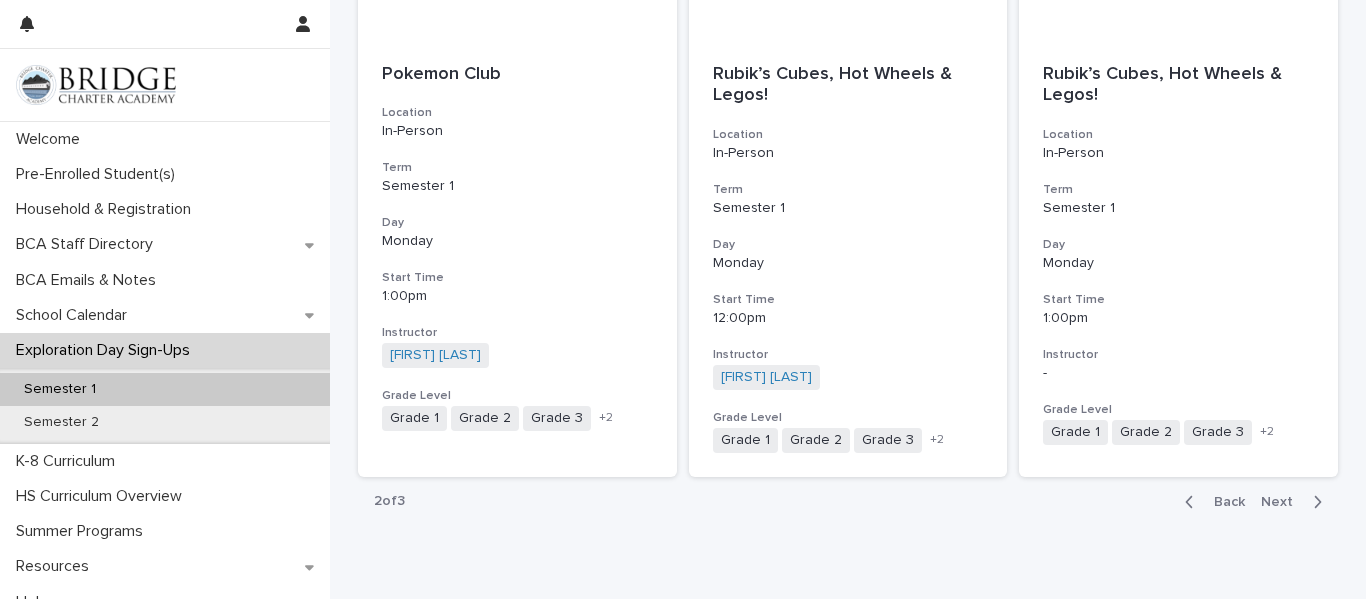 scroll, scrollTop: 2314, scrollLeft: 0, axis: vertical 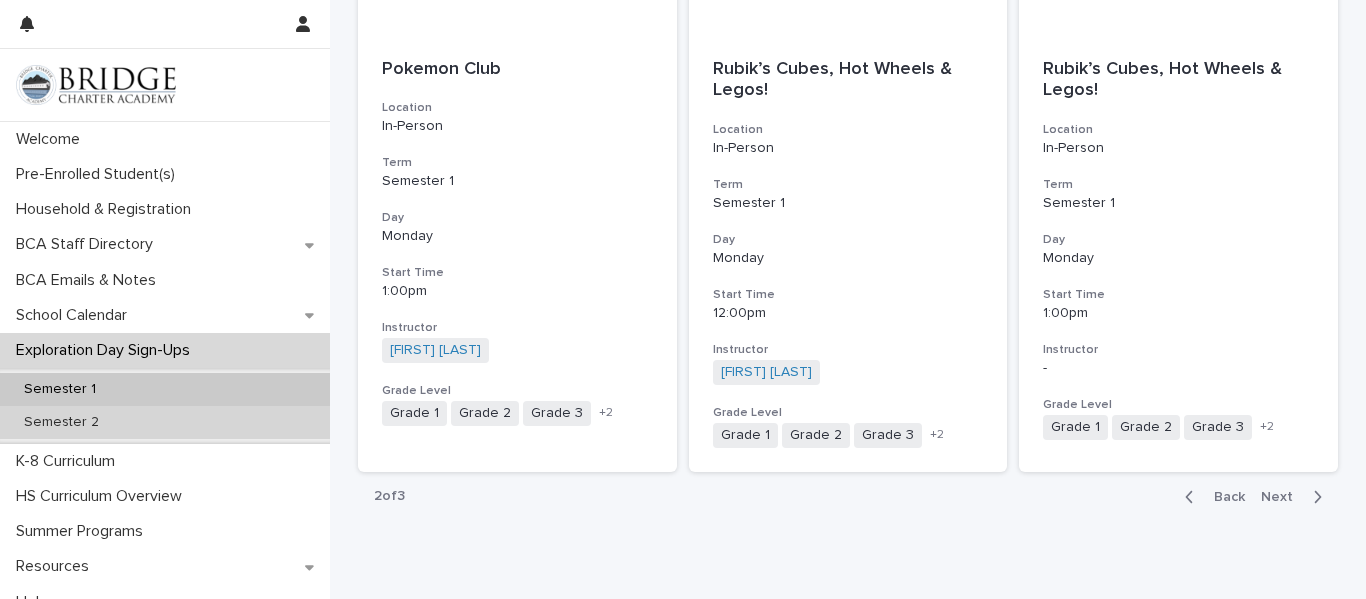 click on "Semester 2" at bounding box center [165, 422] 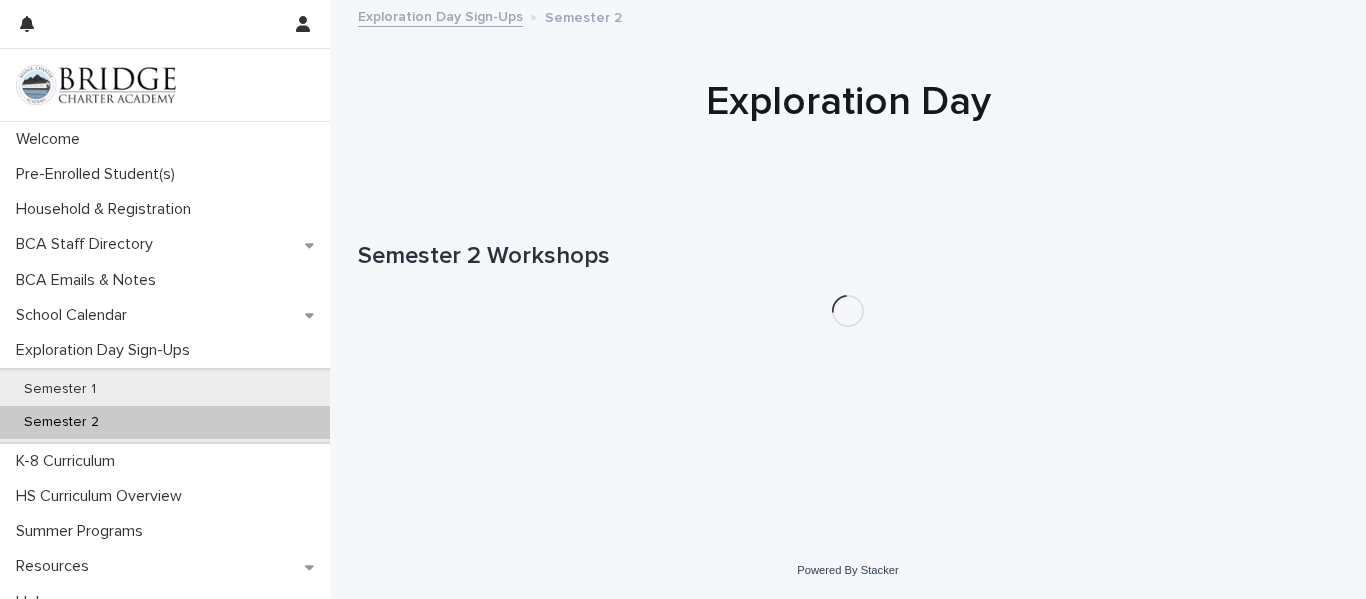 scroll, scrollTop: 0, scrollLeft: 0, axis: both 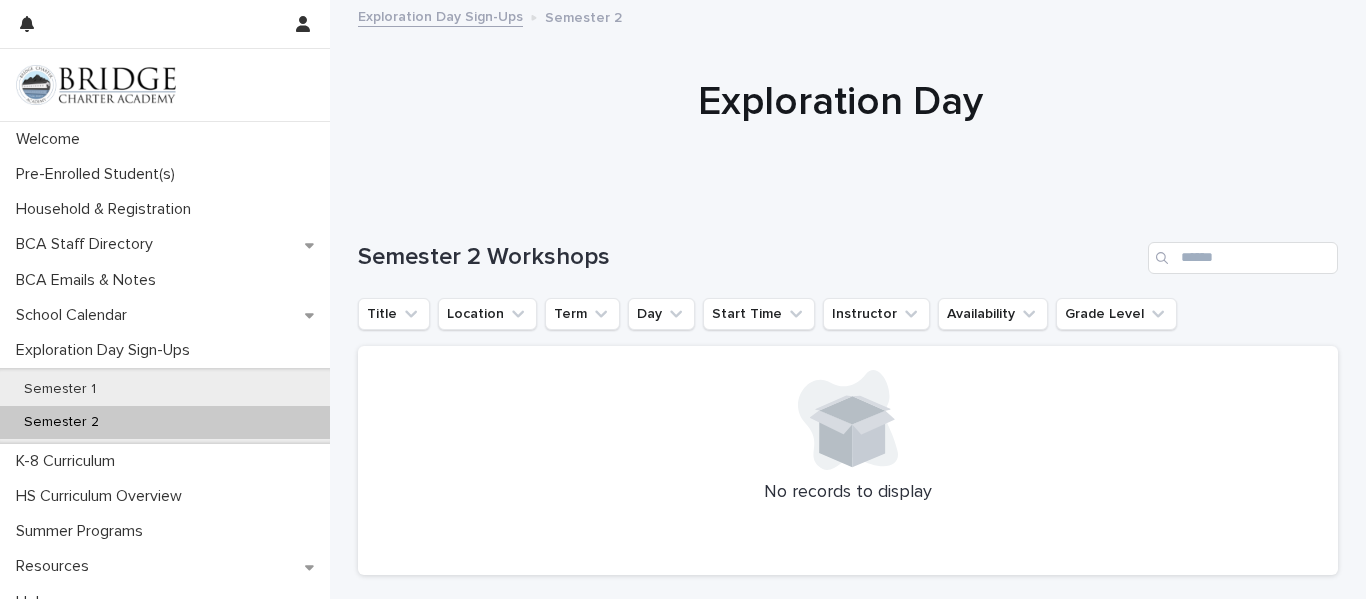 click on "Semester 2" at bounding box center [165, 422] 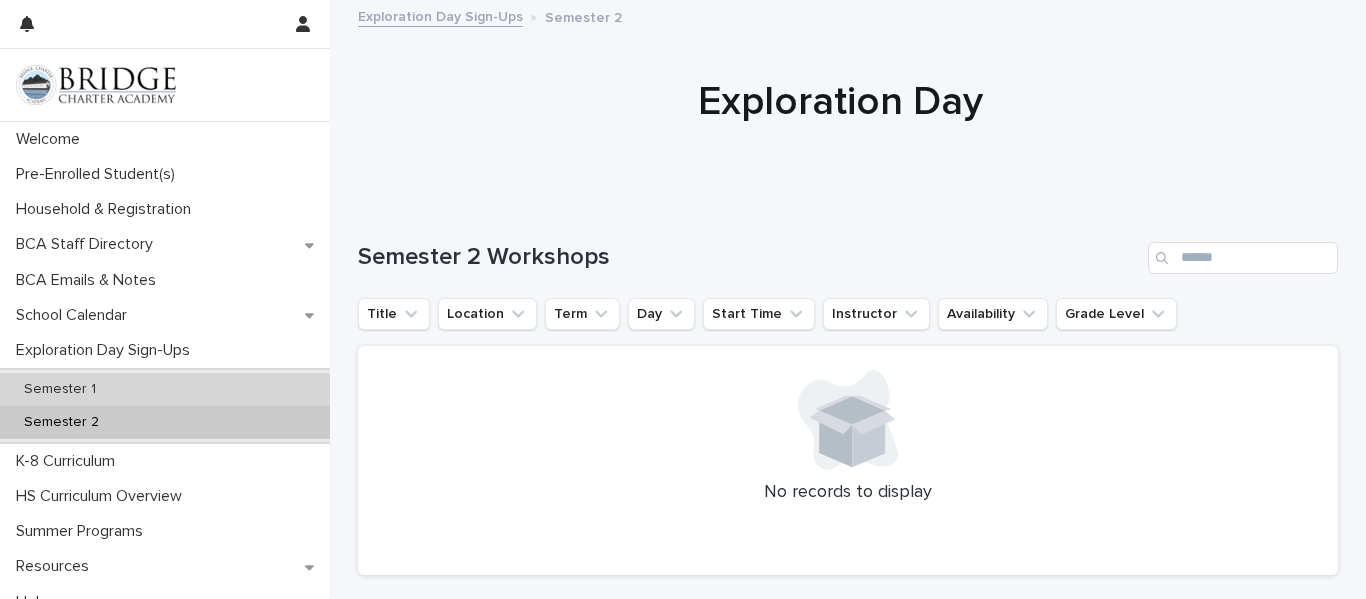 click on "Semester 1" at bounding box center (165, 389) 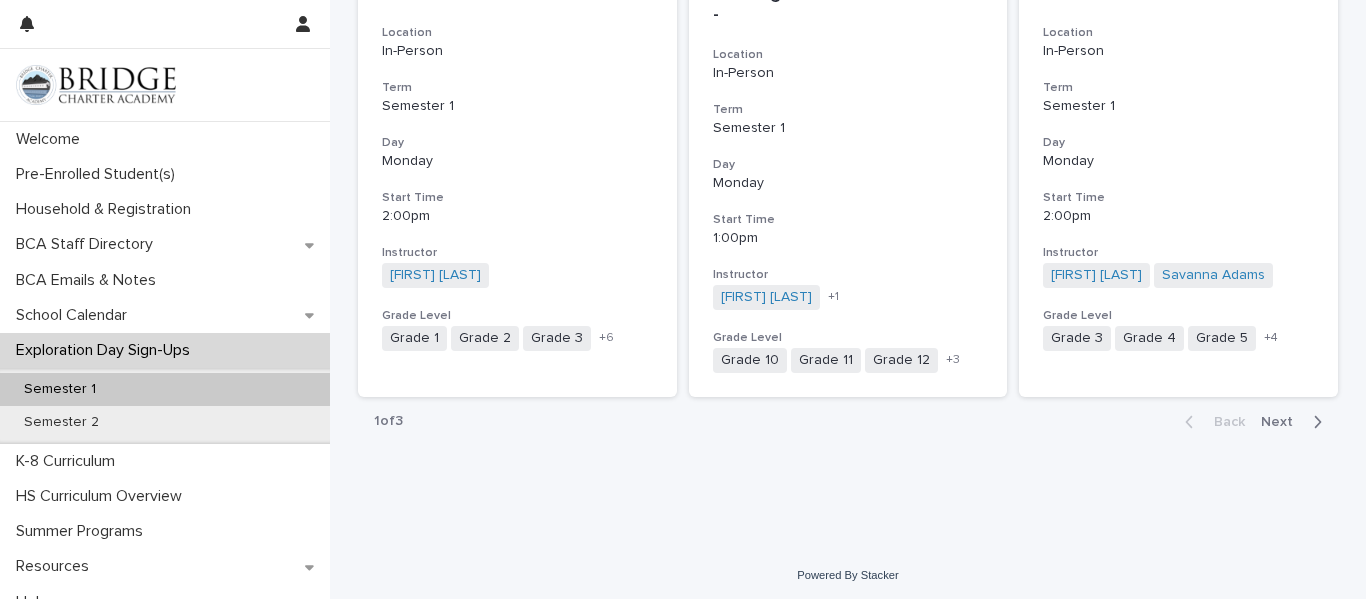 scroll, scrollTop: 2394, scrollLeft: 0, axis: vertical 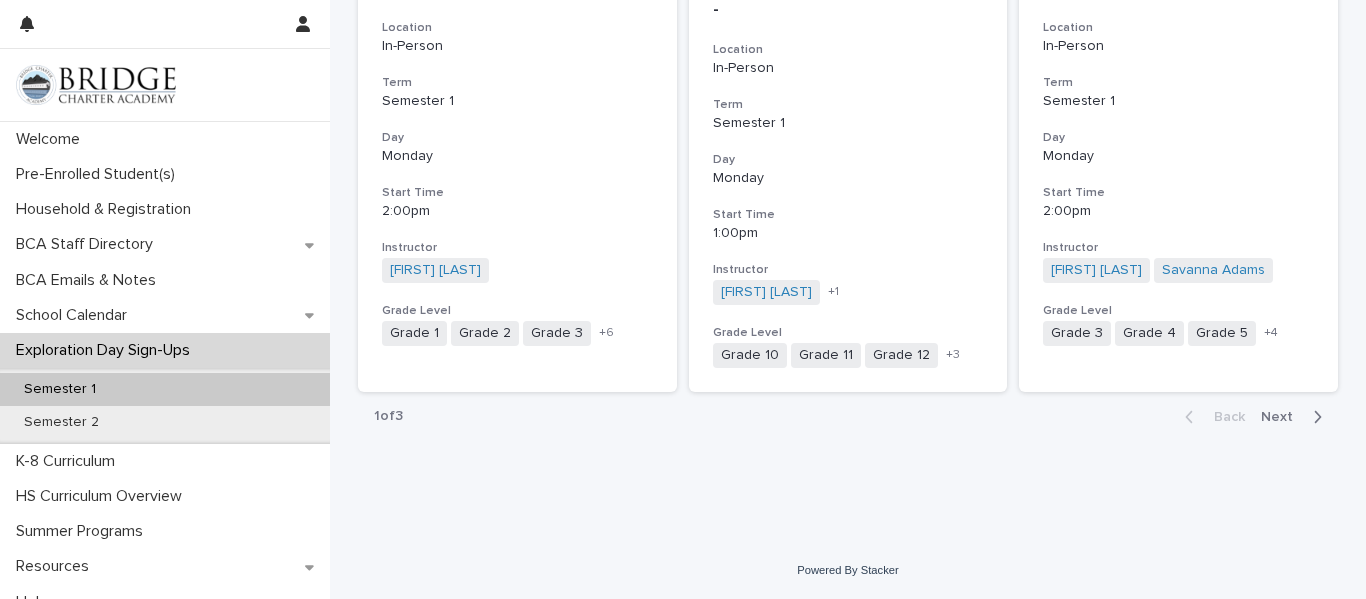 click on "Next" at bounding box center [1283, 417] 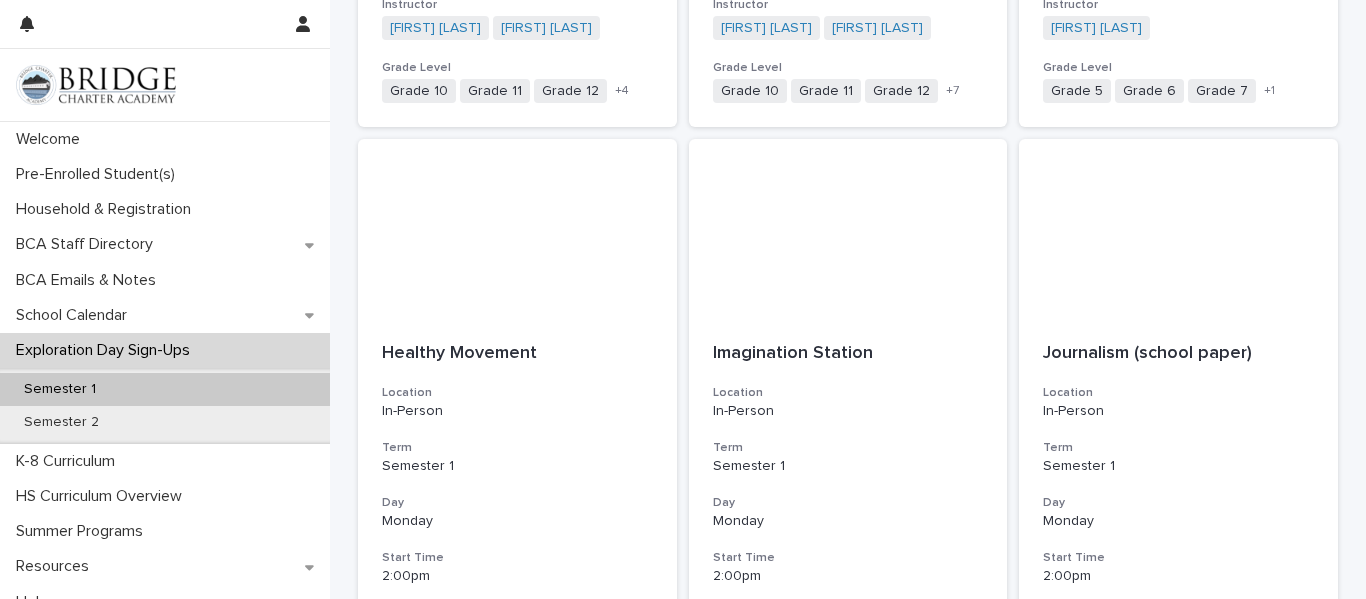 scroll, scrollTop: 894, scrollLeft: 0, axis: vertical 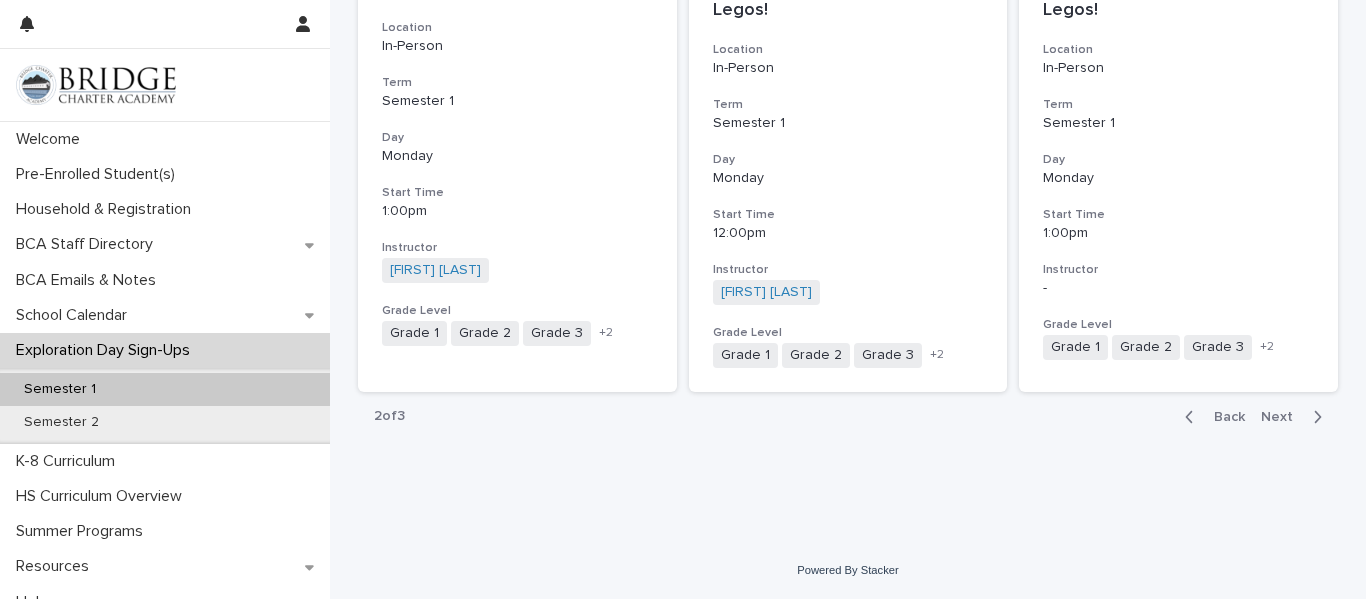 click on "Next" at bounding box center (1283, 417) 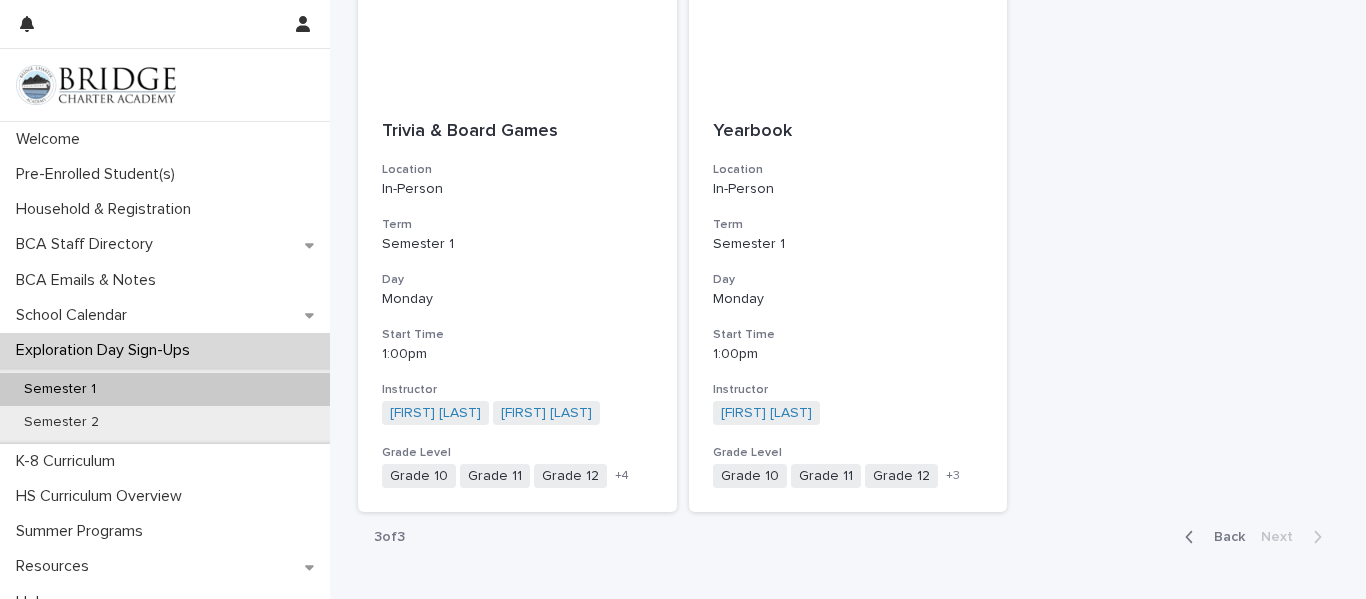 scroll, scrollTop: 469, scrollLeft: 0, axis: vertical 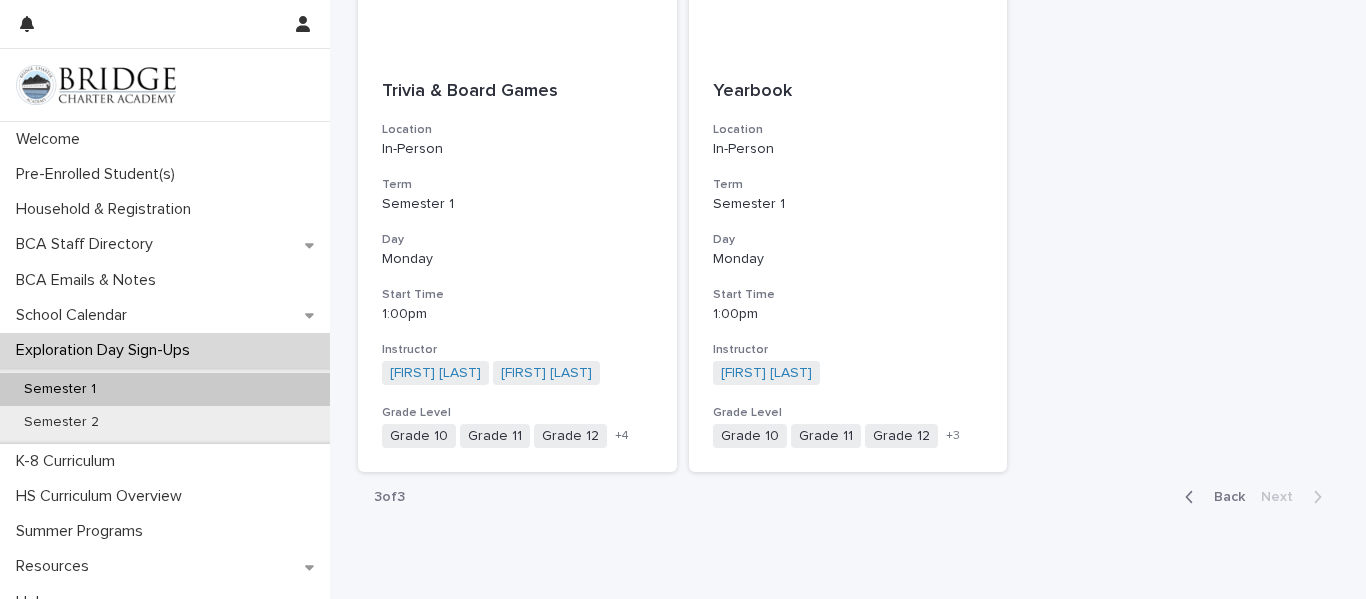 click on "Back" at bounding box center [1223, 497] 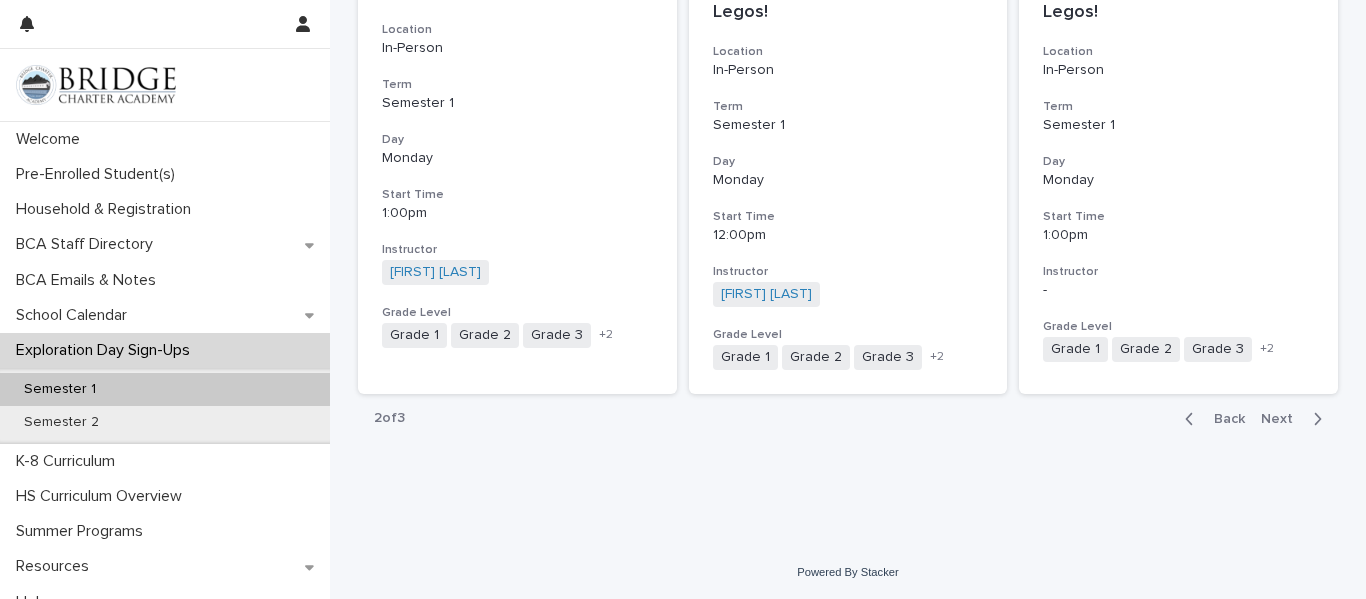 scroll, scrollTop: 2394, scrollLeft: 0, axis: vertical 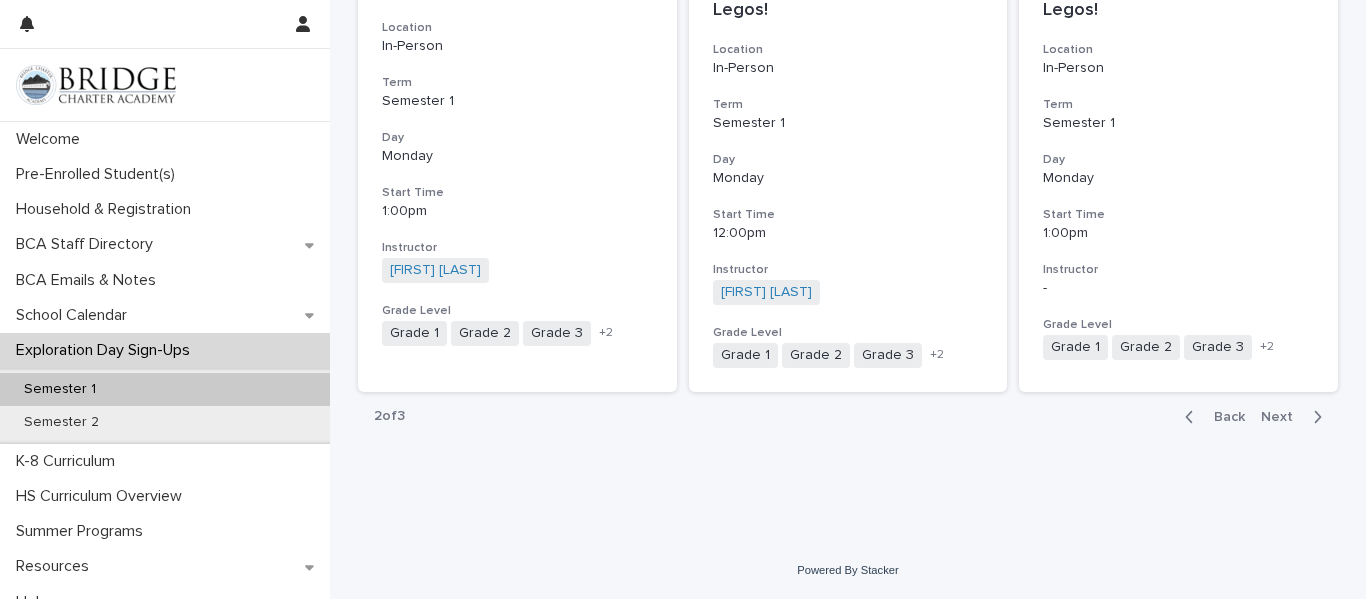 click on "Back" at bounding box center (1223, 417) 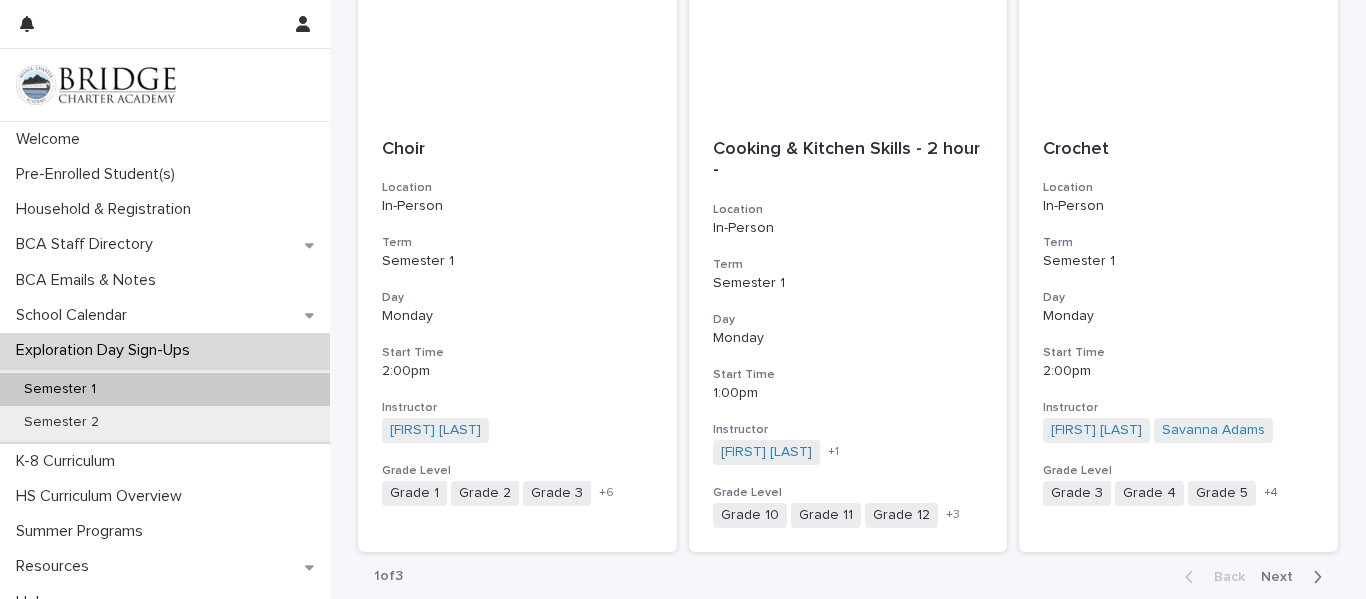 scroll, scrollTop: 2274, scrollLeft: 0, axis: vertical 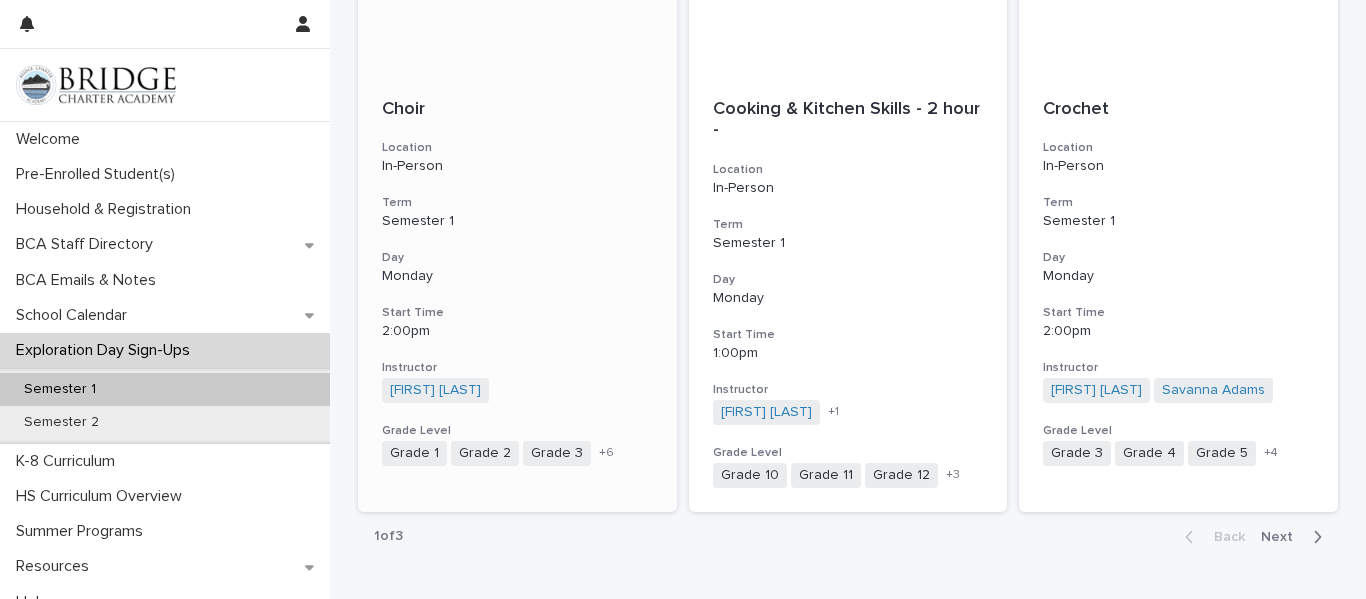 click on "Semester 1" at bounding box center [517, 221] 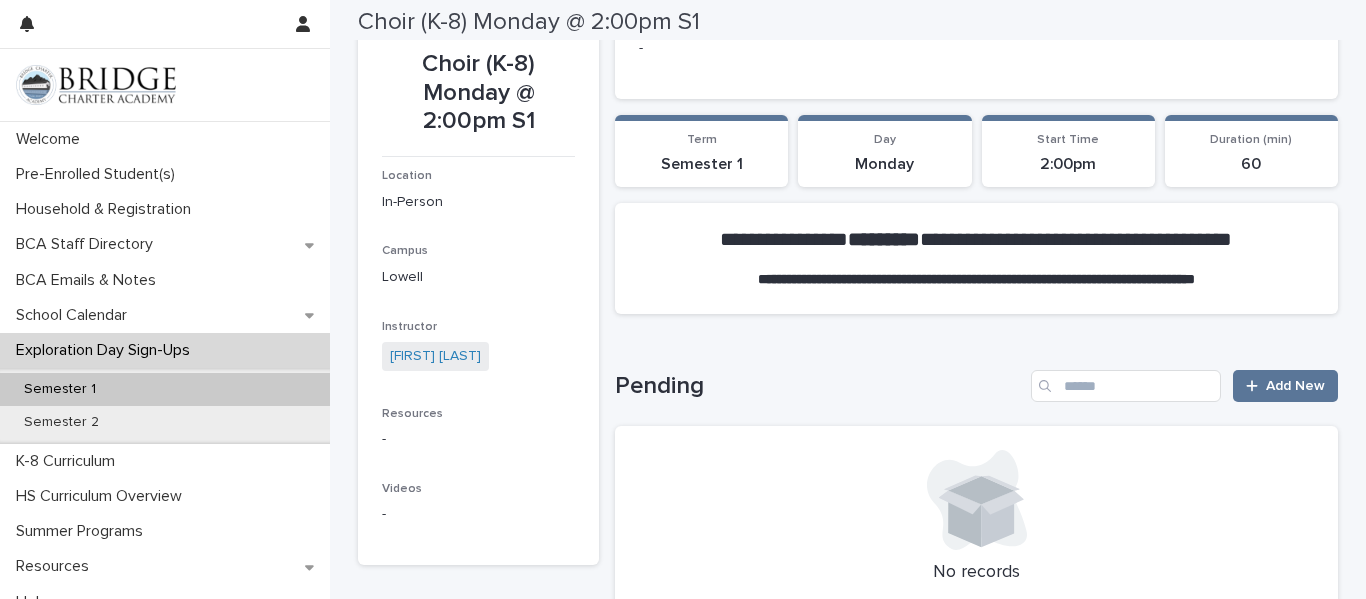 scroll, scrollTop: 200, scrollLeft: 0, axis: vertical 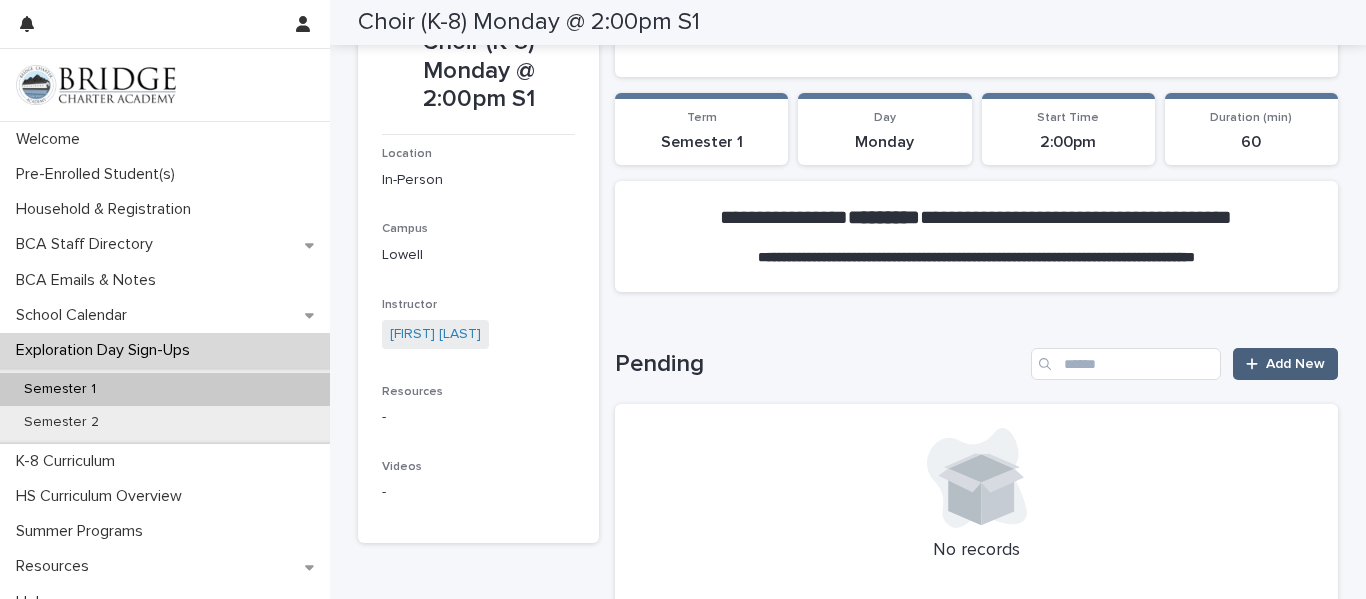 click on "Add New" at bounding box center [1295, 364] 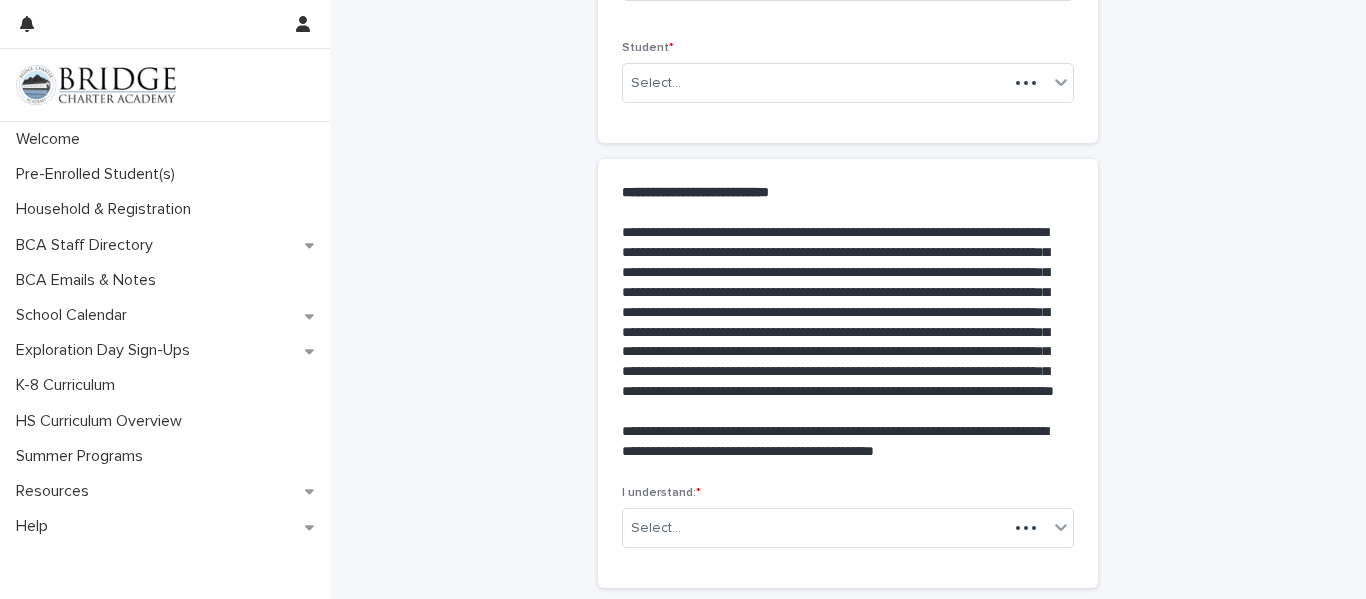 scroll, scrollTop: 352, scrollLeft: 0, axis: vertical 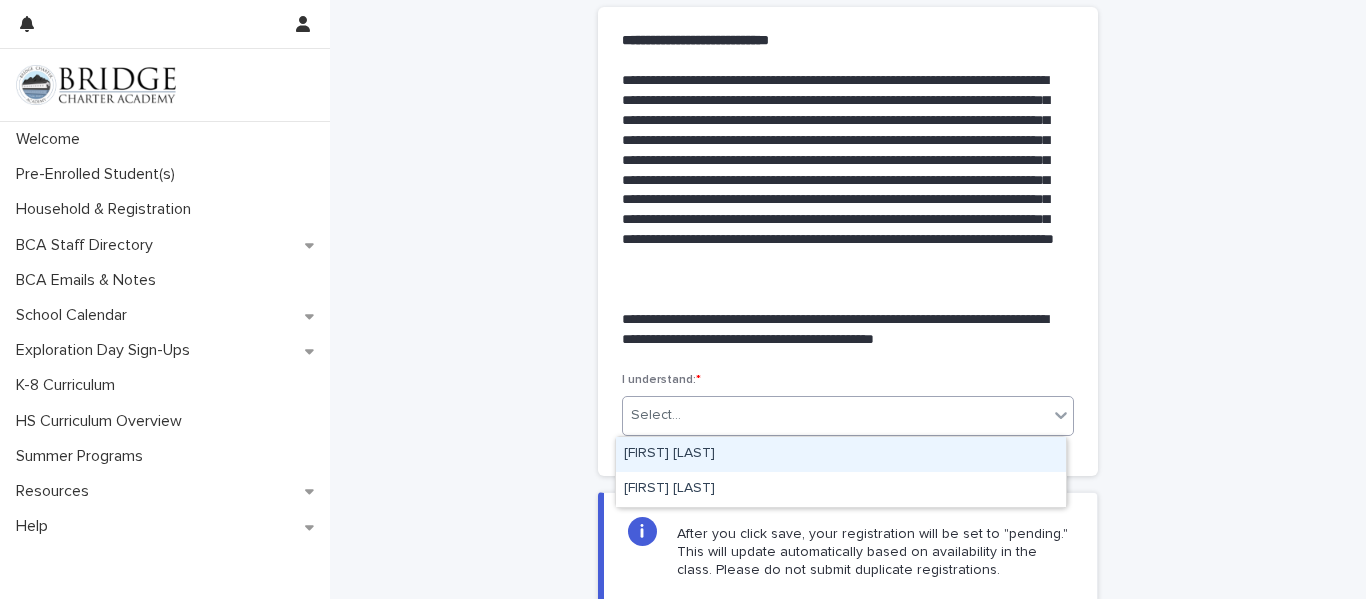 click 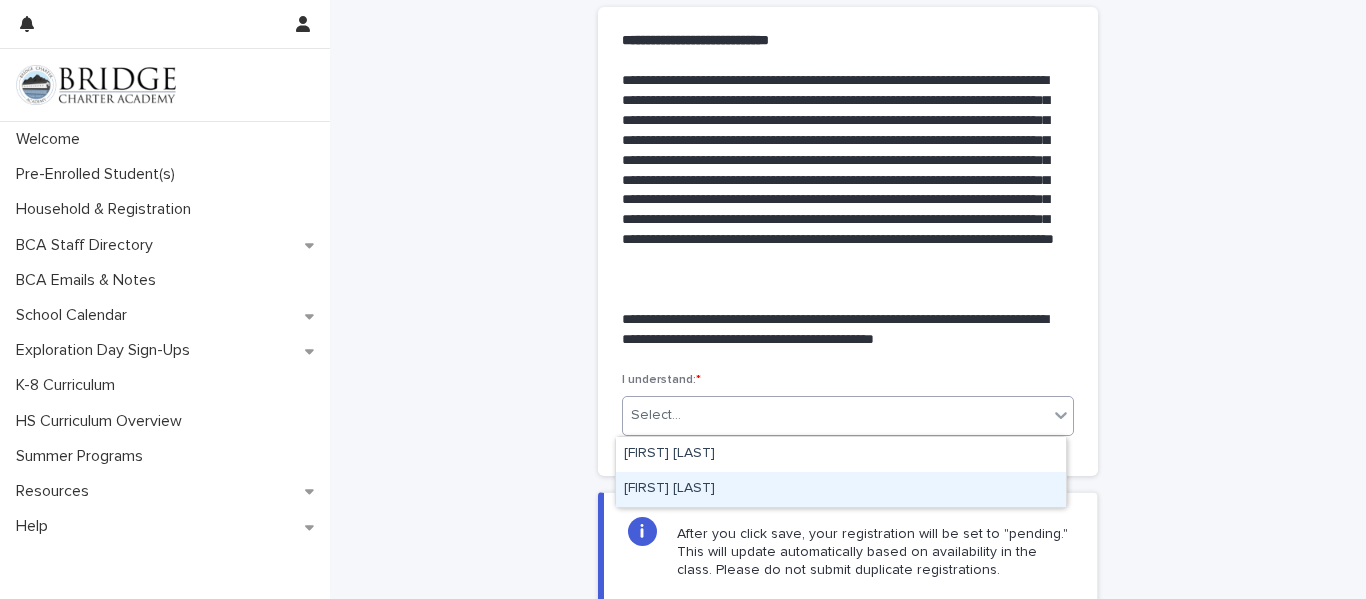 click on "[FIRST] [LAST]" at bounding box center [841, 489] 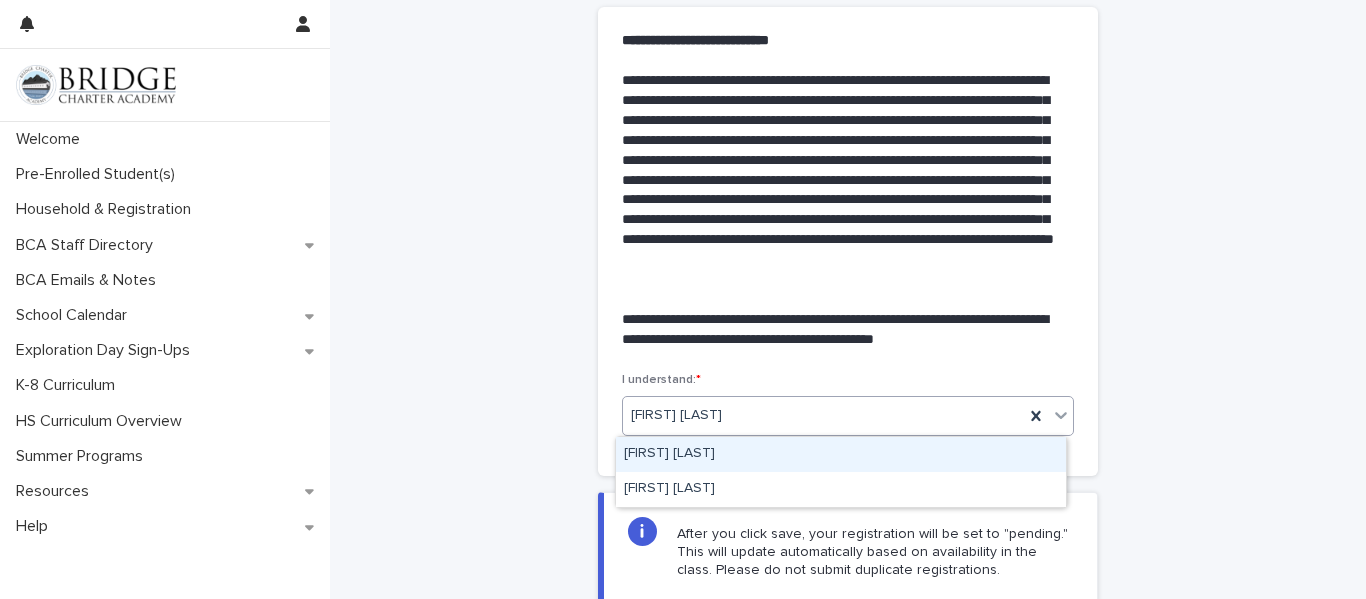 click on "[FIRST] [LAST]" at bounding box center [841, 489] 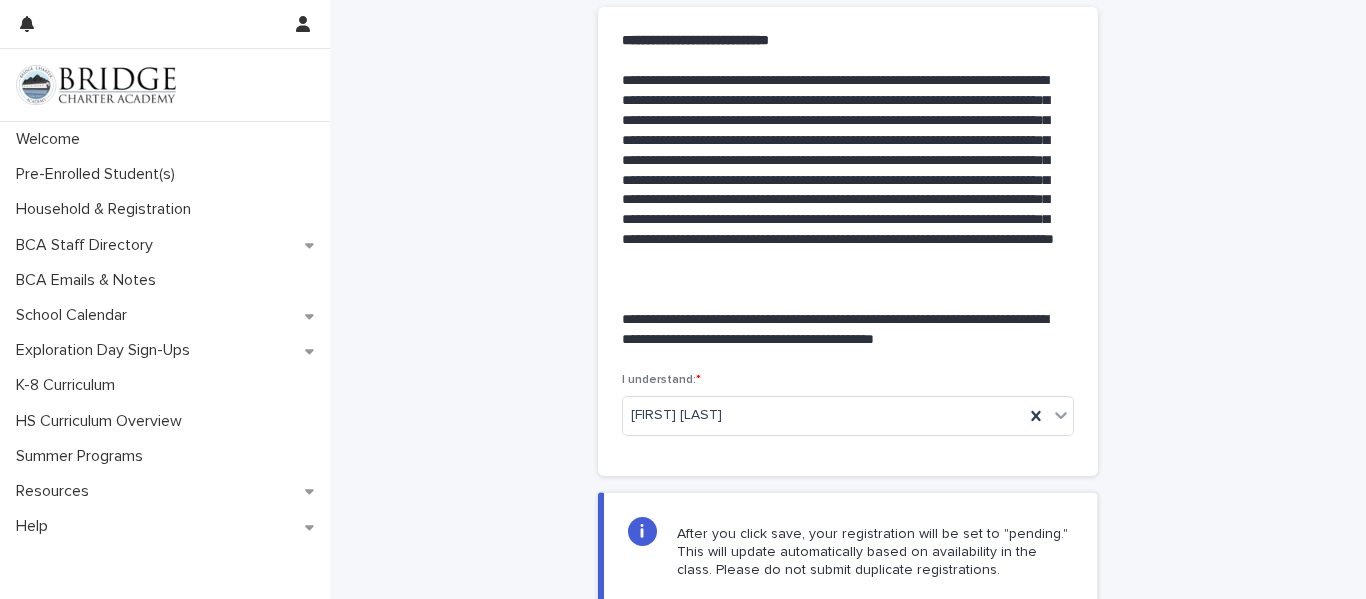 click on "**********" at bounding box center [848, 151] 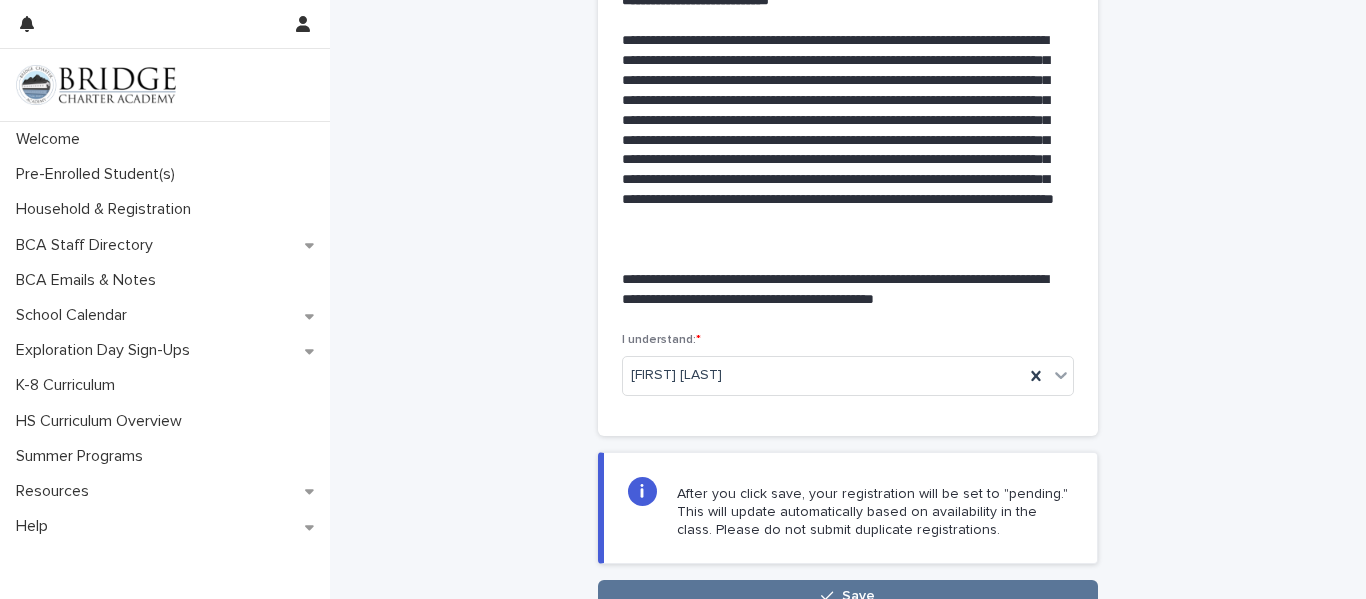 scroll, scrollTop: 552, scrollLeft: 0, axis: vertical 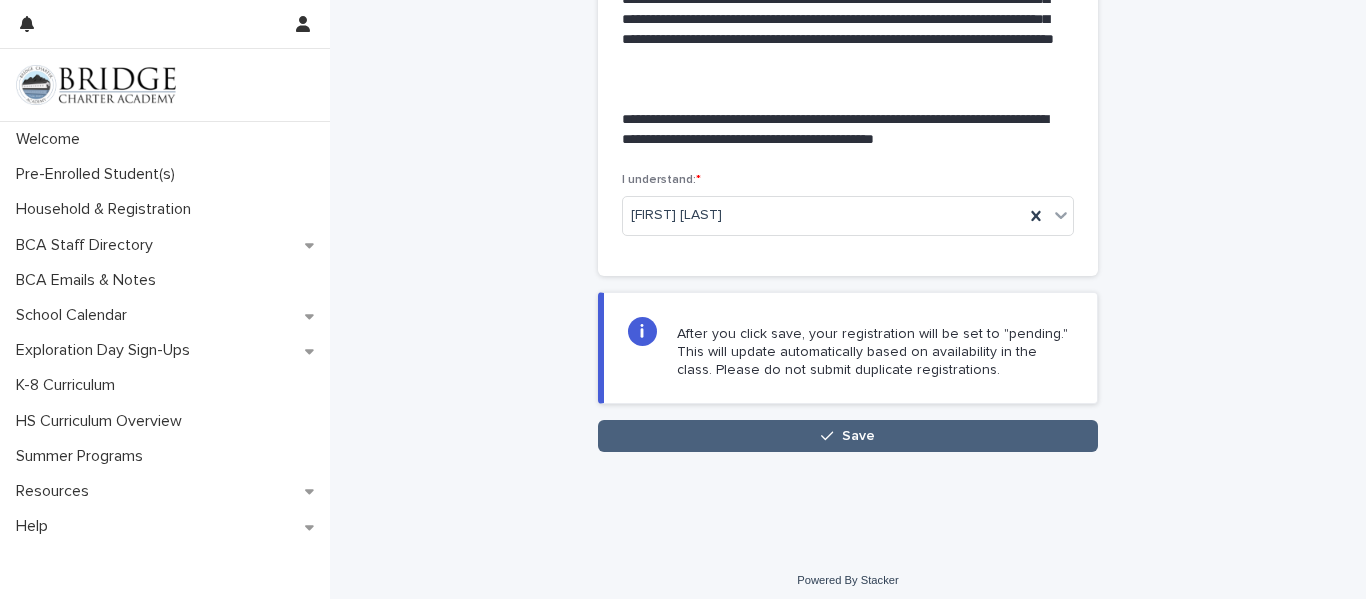 click on "Save" at bounding box center [848, 436] 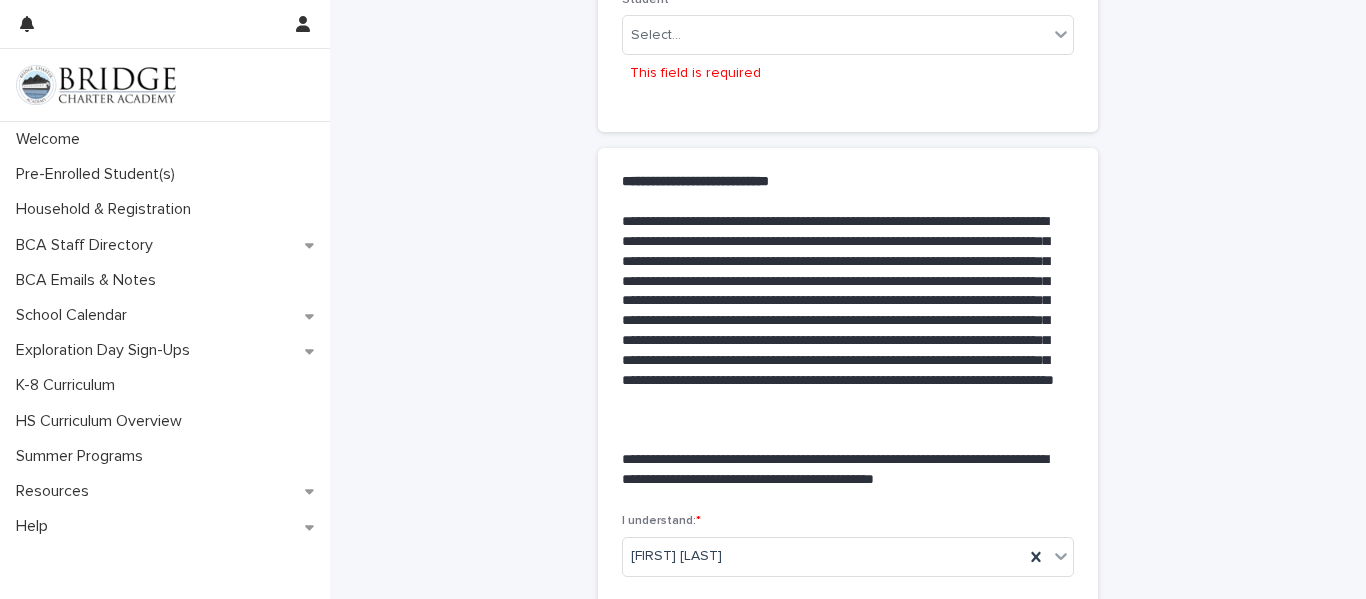 scroll, scrollTop: 255, scrollLeft: 0, axis: vertical 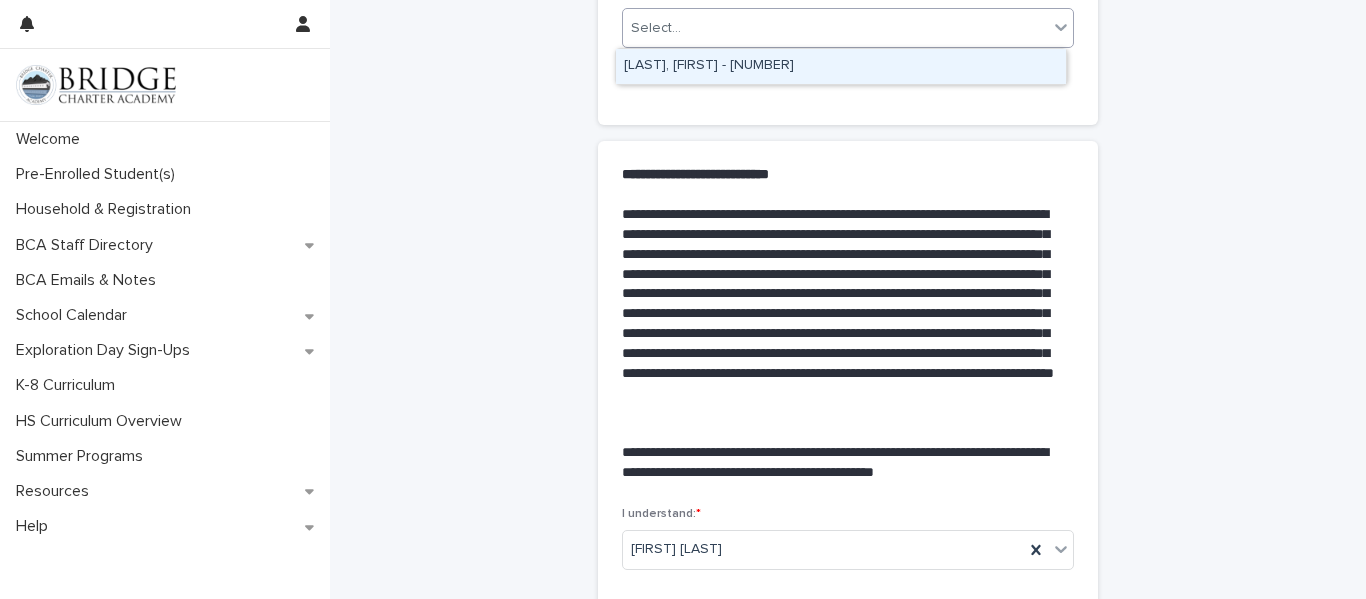 click on "Select..." at bounding box center [835, 28] 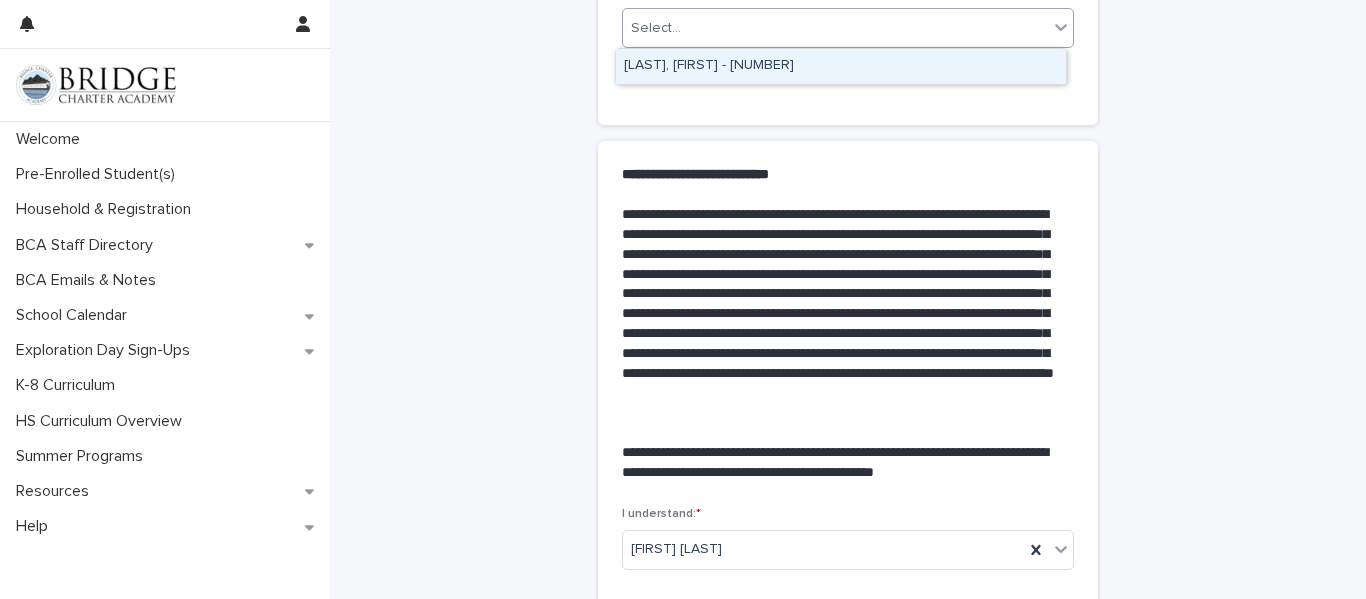 click on "[LAST], [FIRST] - [NUMBER]" at bounding box center [841, 66] 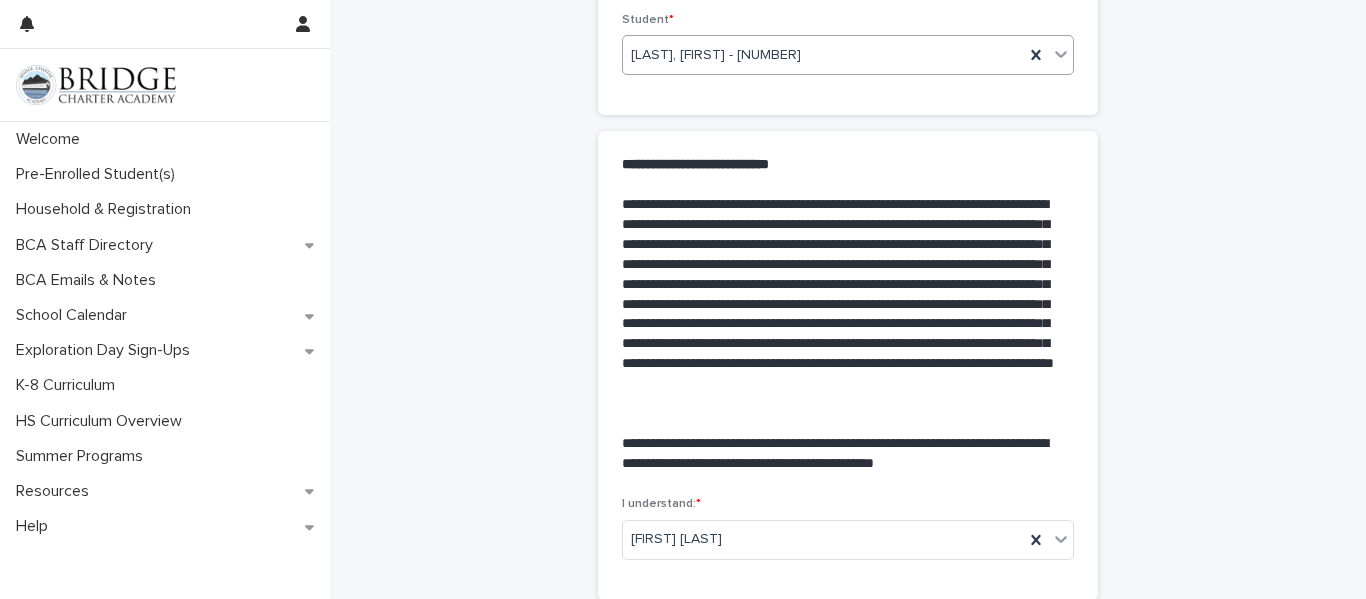 scroll, scrollTop: 223, scrollLeft: 0, axis: vertical 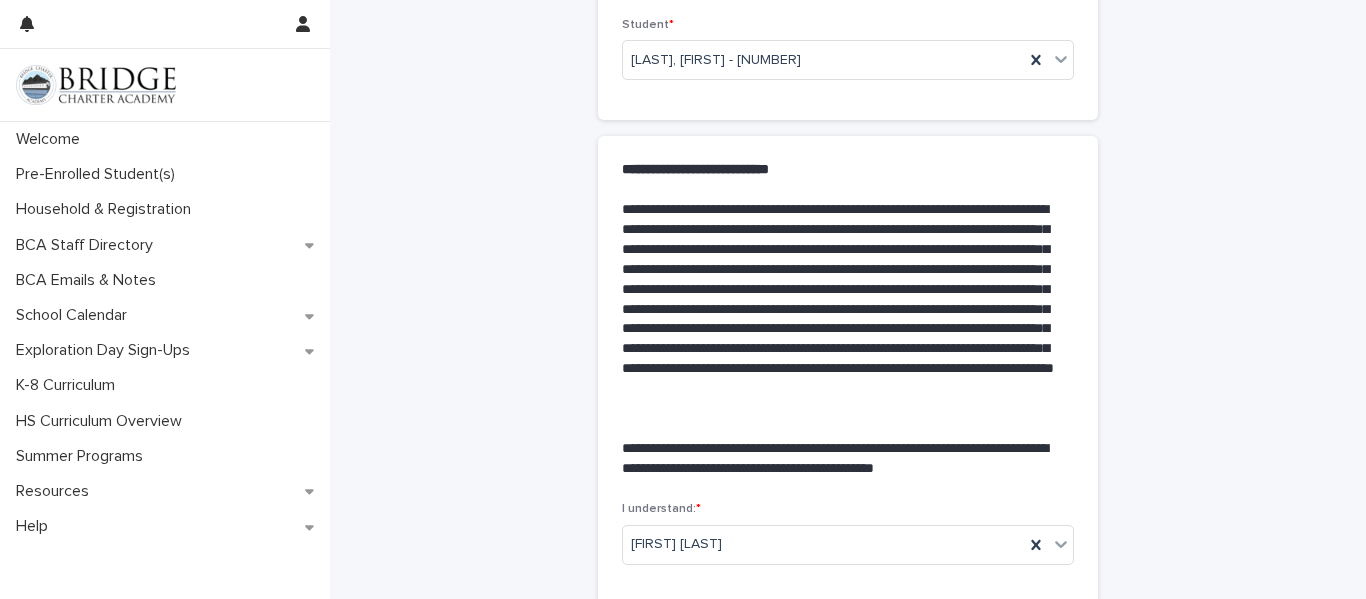 click on "**********" at bounding box center [844, 459] 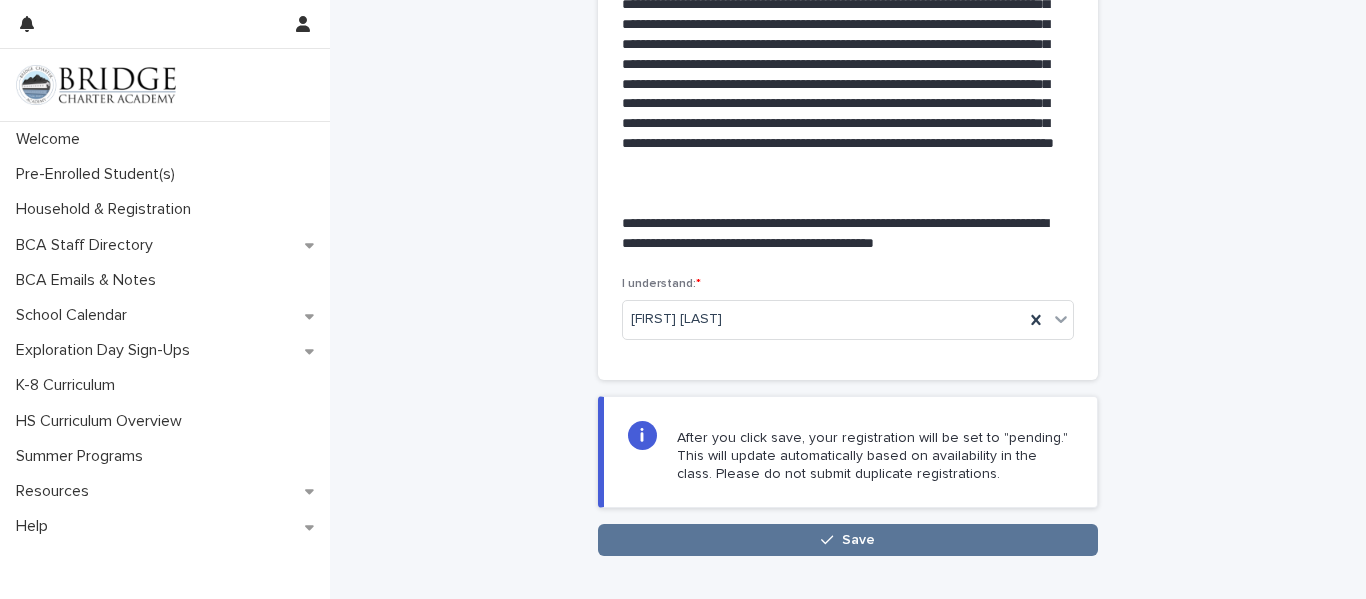 scroll, scrollTop: 463, scrollLeft: 0, axis: vertical 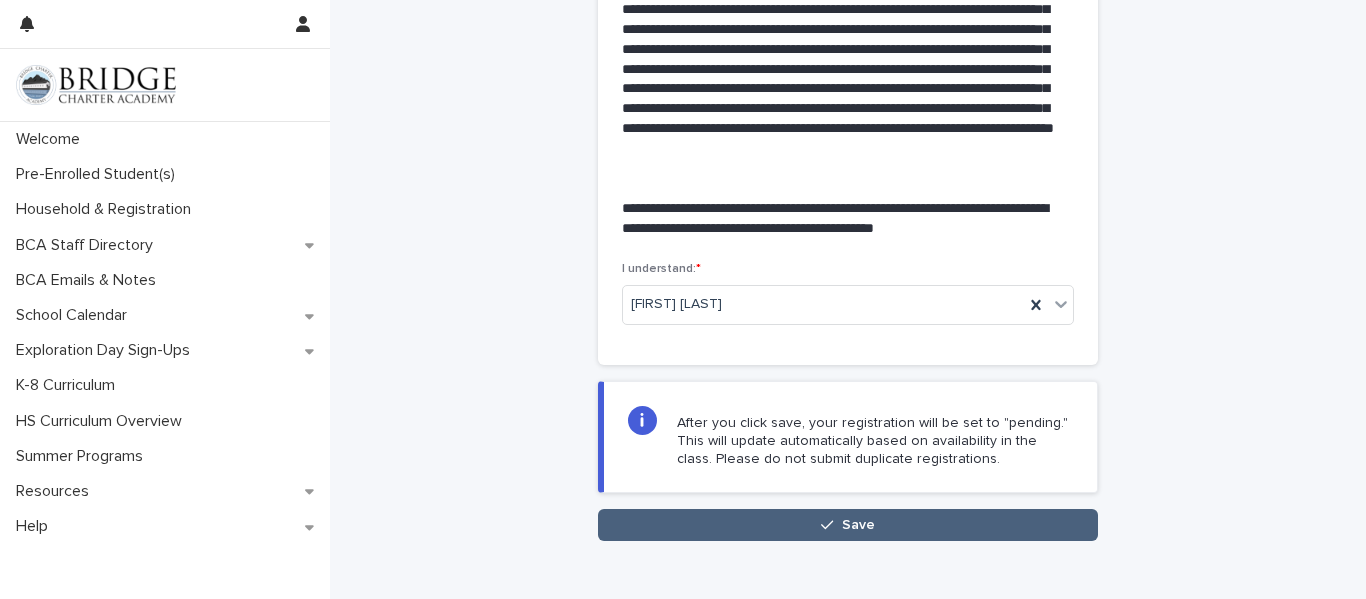 click on "Save" at bounding box center (848, 525) 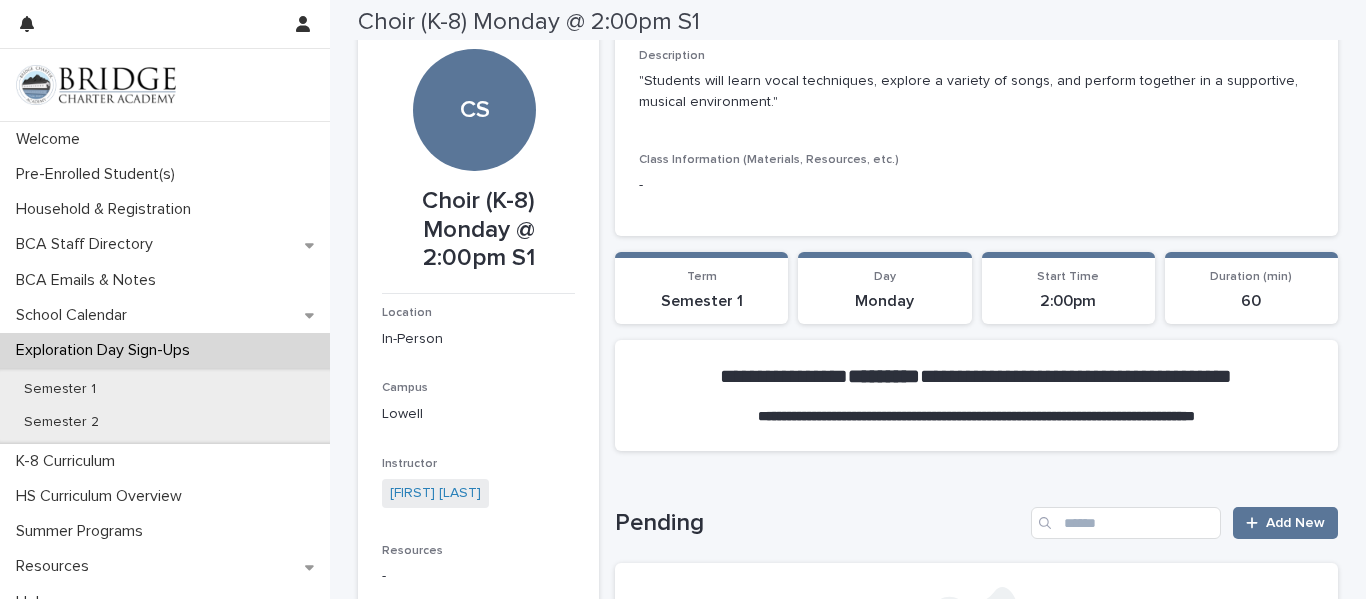 scroll, scrollTop: 0, scrollLeft: 0, axis: both 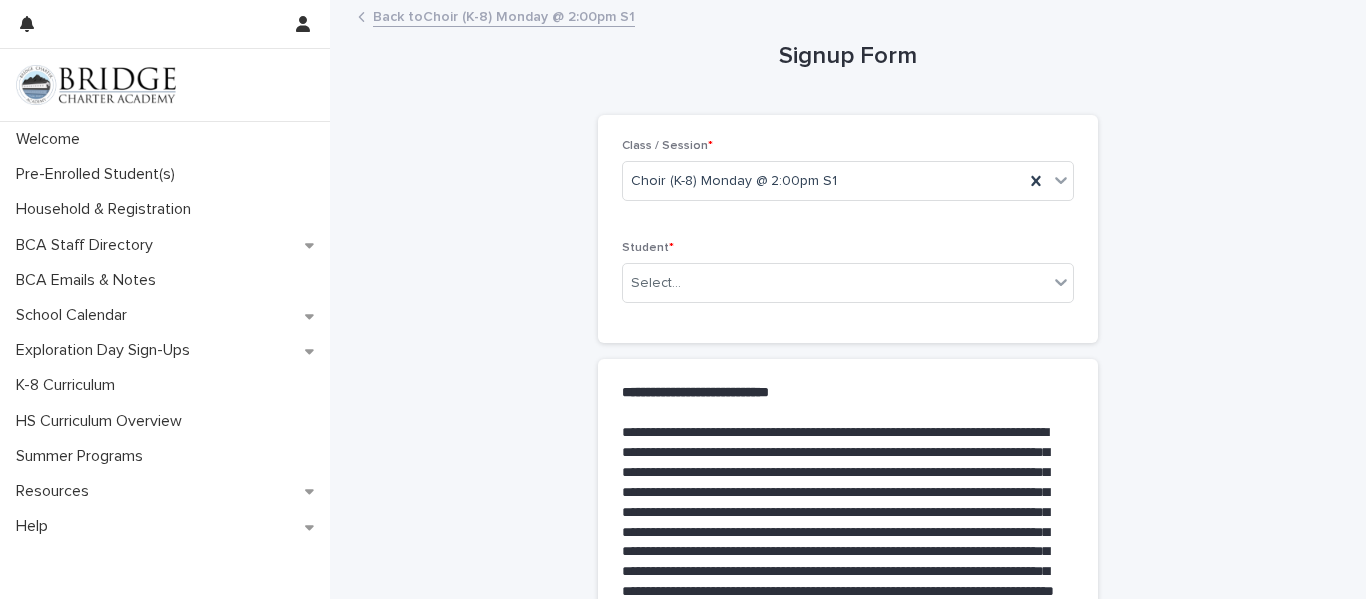 click at bounding box center [96, 85] 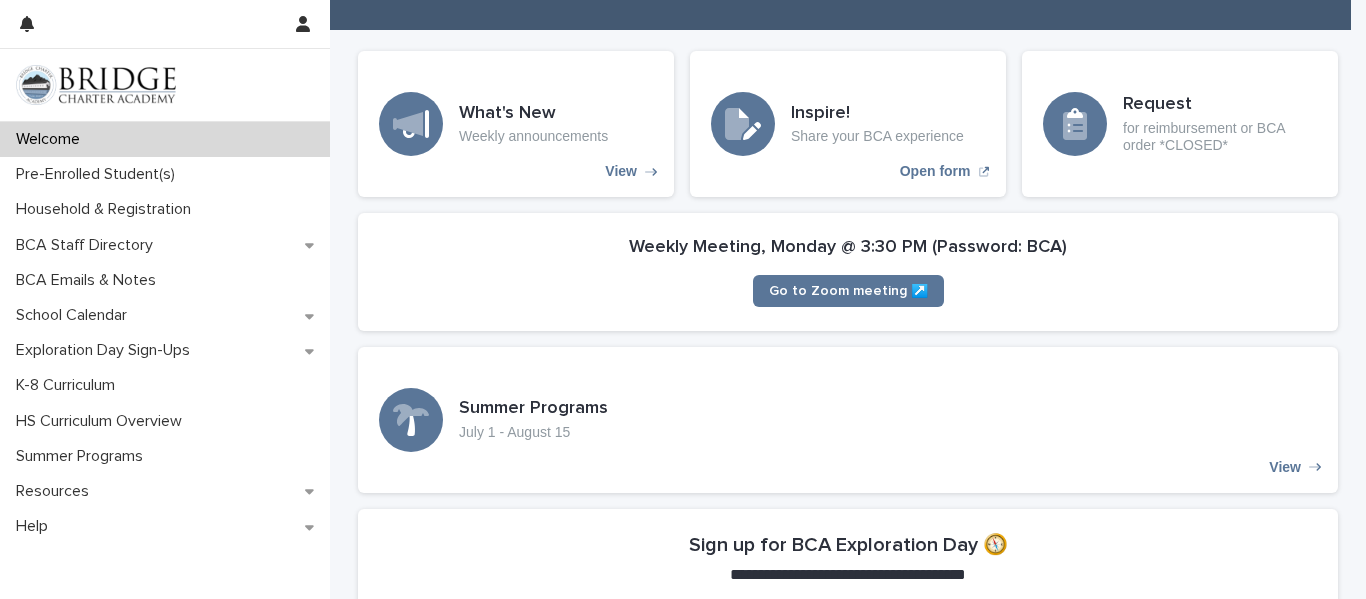scroll, scrollTop: 160, scrollLeft: 0, axis: vertical 